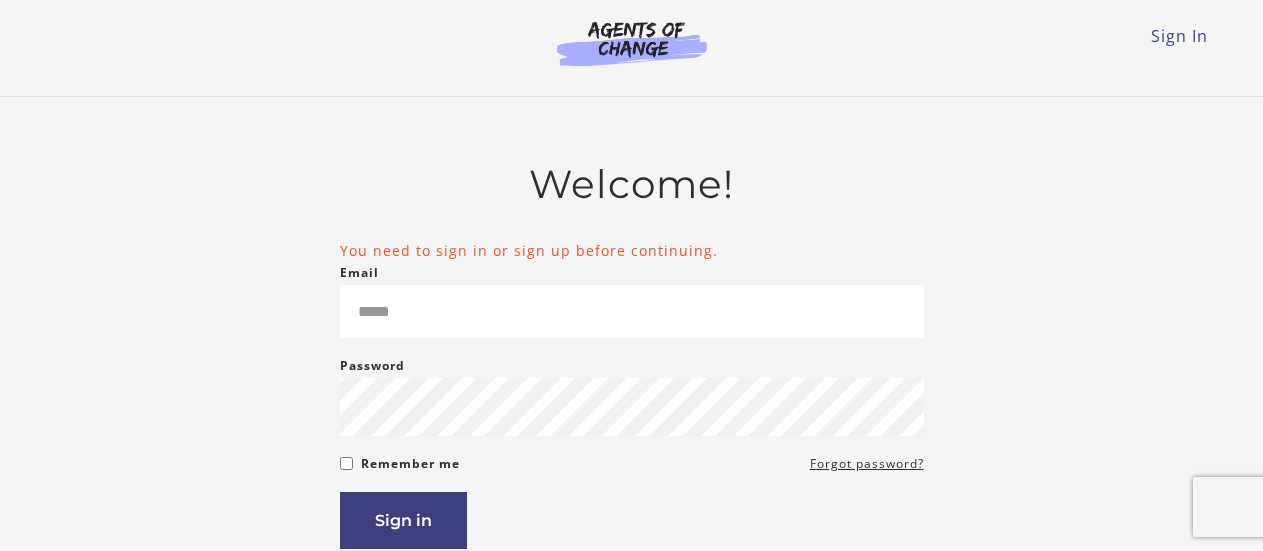 scroll, scrollTop: 0, scrollLeft: 0, axis: both 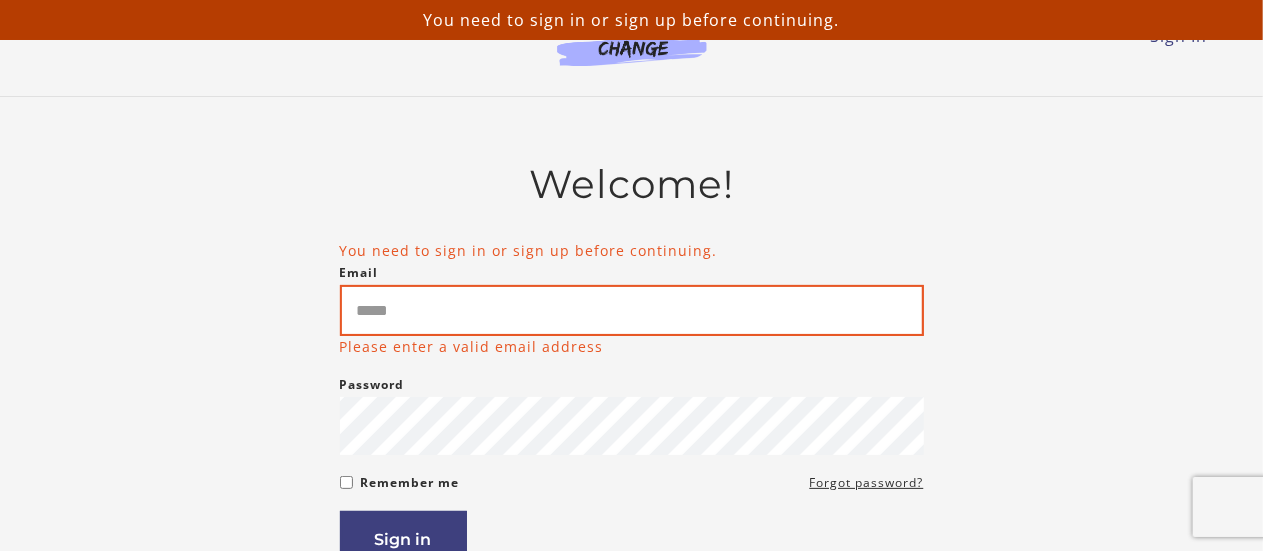 click on "Email" at bounding box center [632, 310] 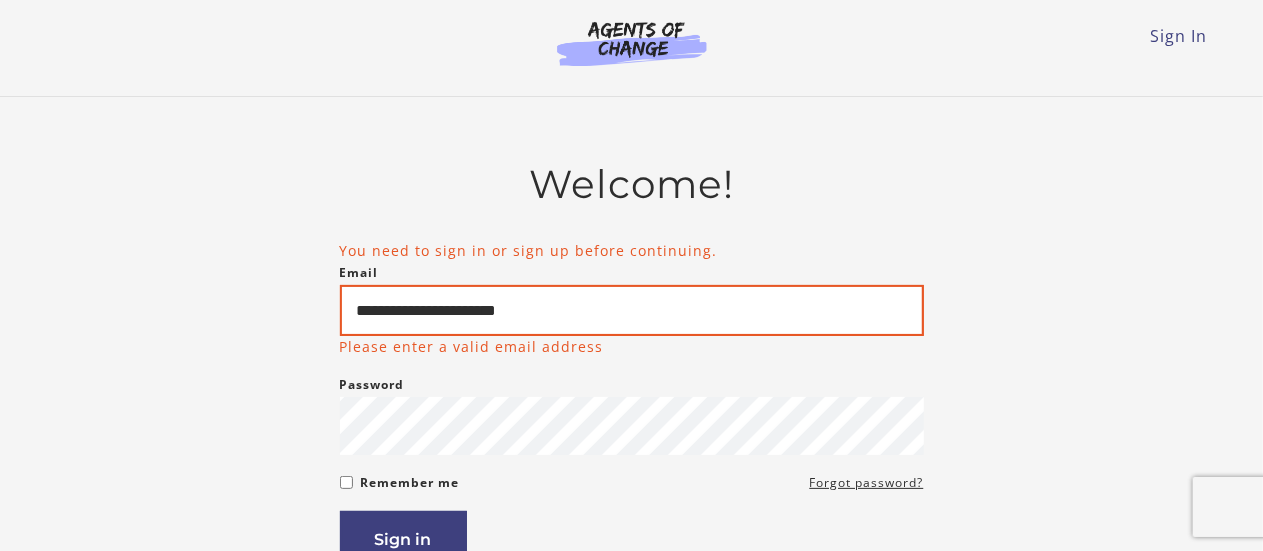 type on "**********" 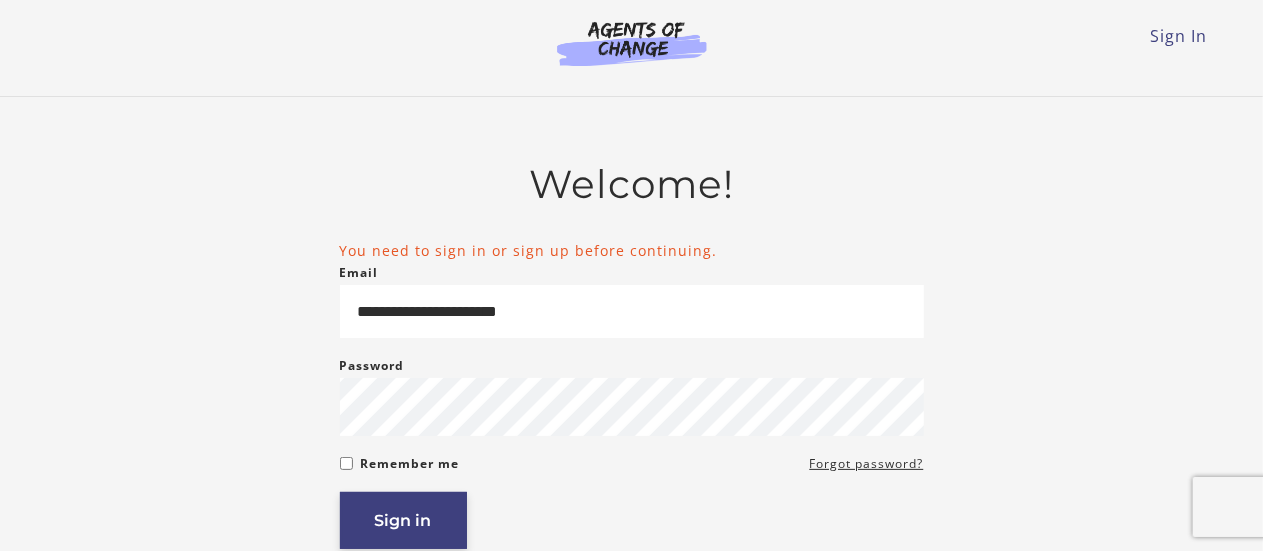 click on "Sign in" at bounding box center (403, 520) 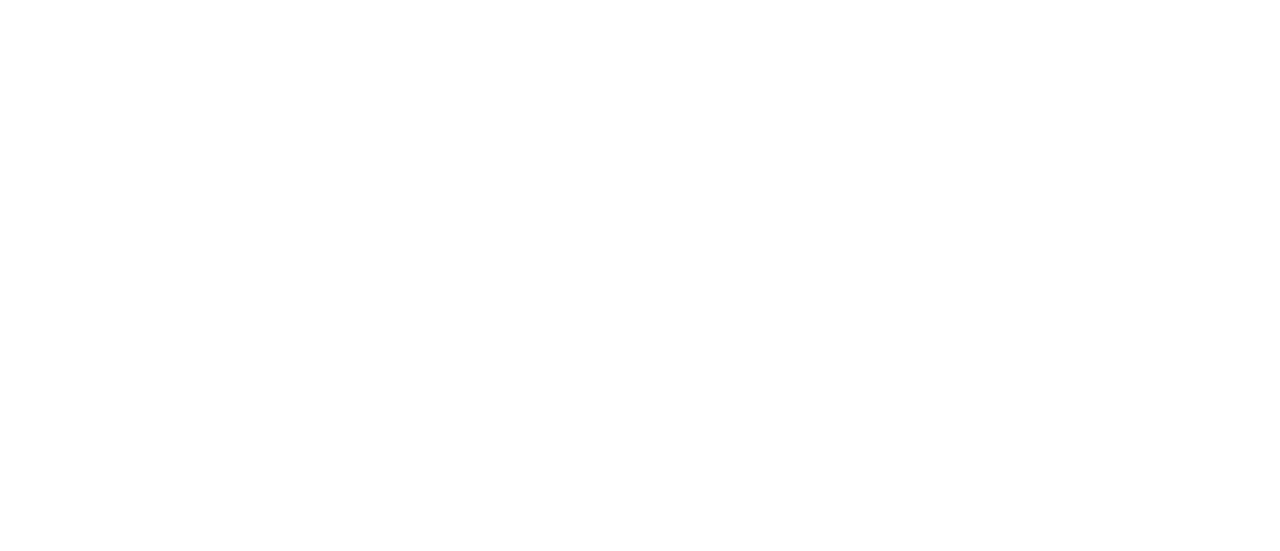 scroll, scrollTop: 0, scrollLeft: 0, axis: both 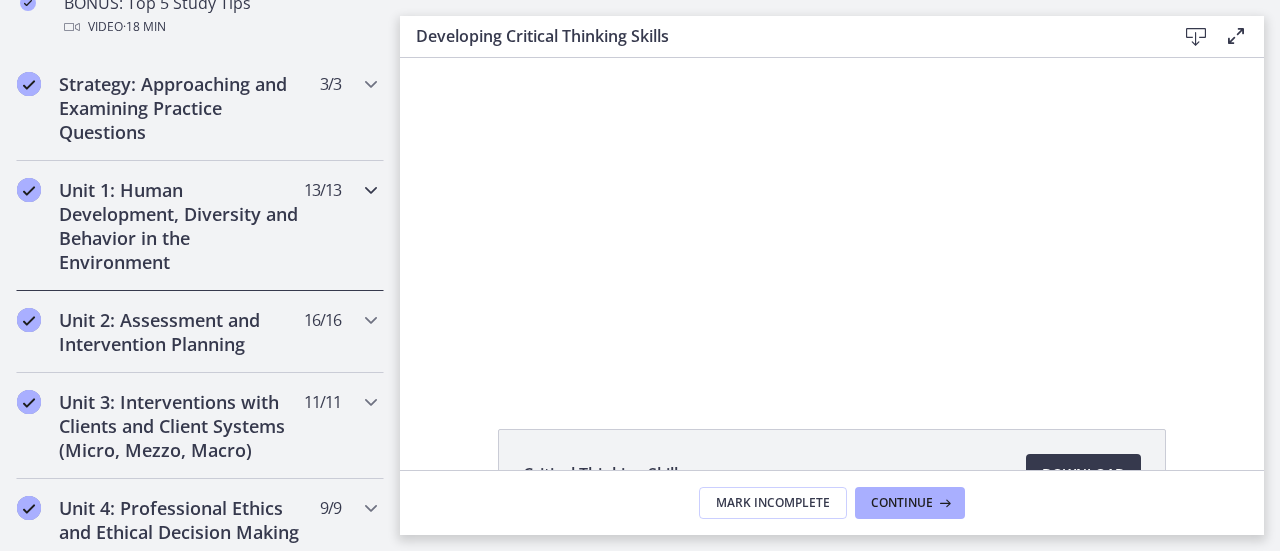 click at bounding box center [371, 190] 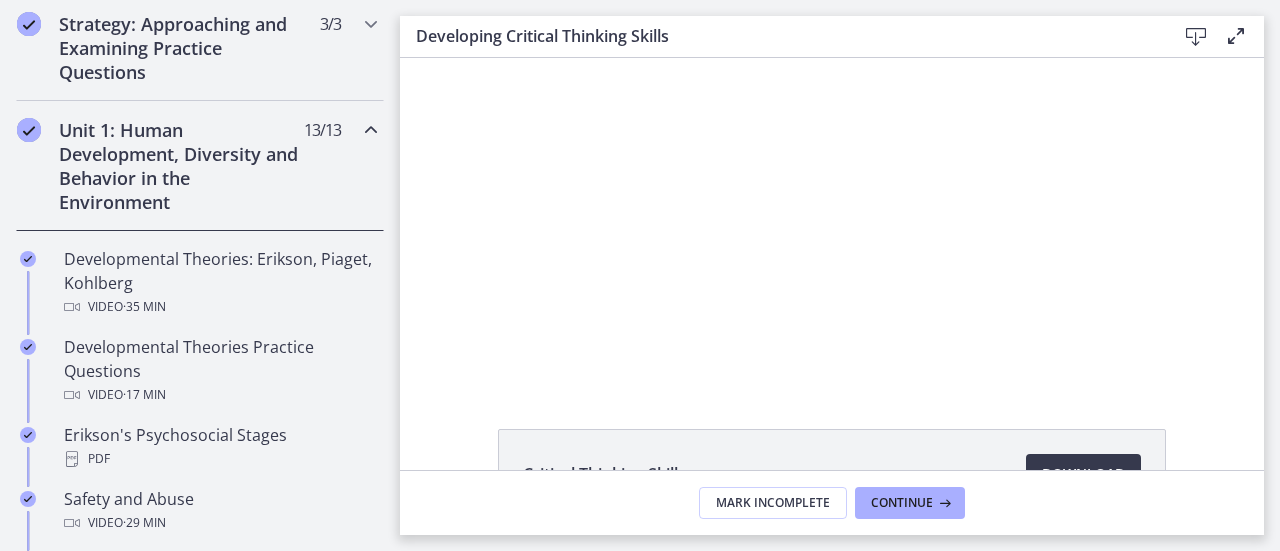 scroll, scrollTop: 500, scrollLeft: 0, axis: vertical 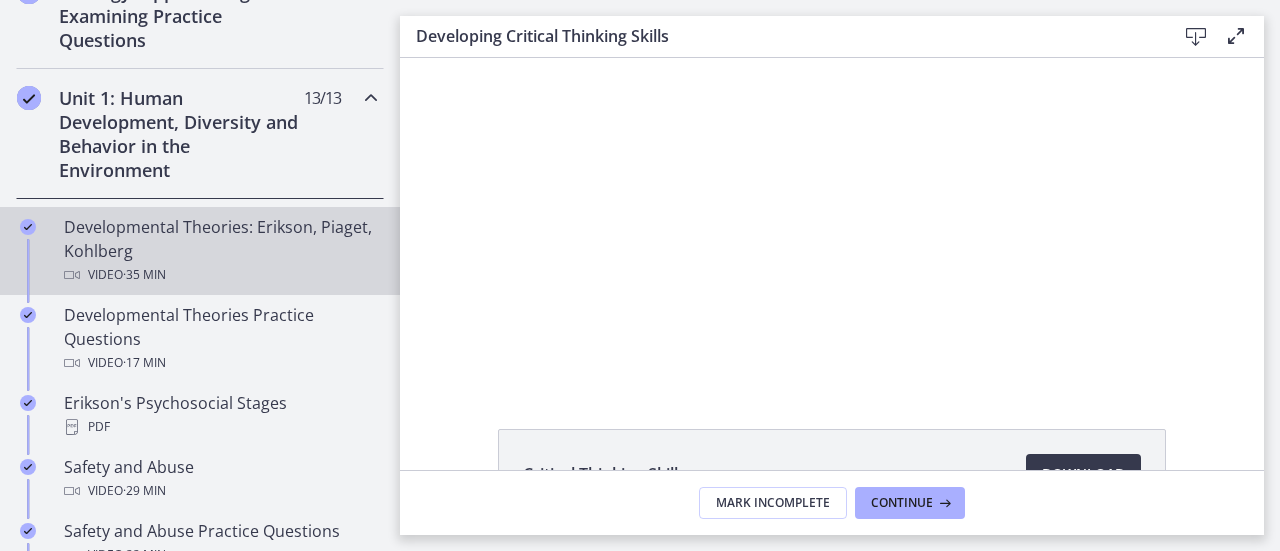 click on "Developmental Theories: Erikson, Piaget, Kohlberg
Video
·  35 min" at bounding box center [220, 251] 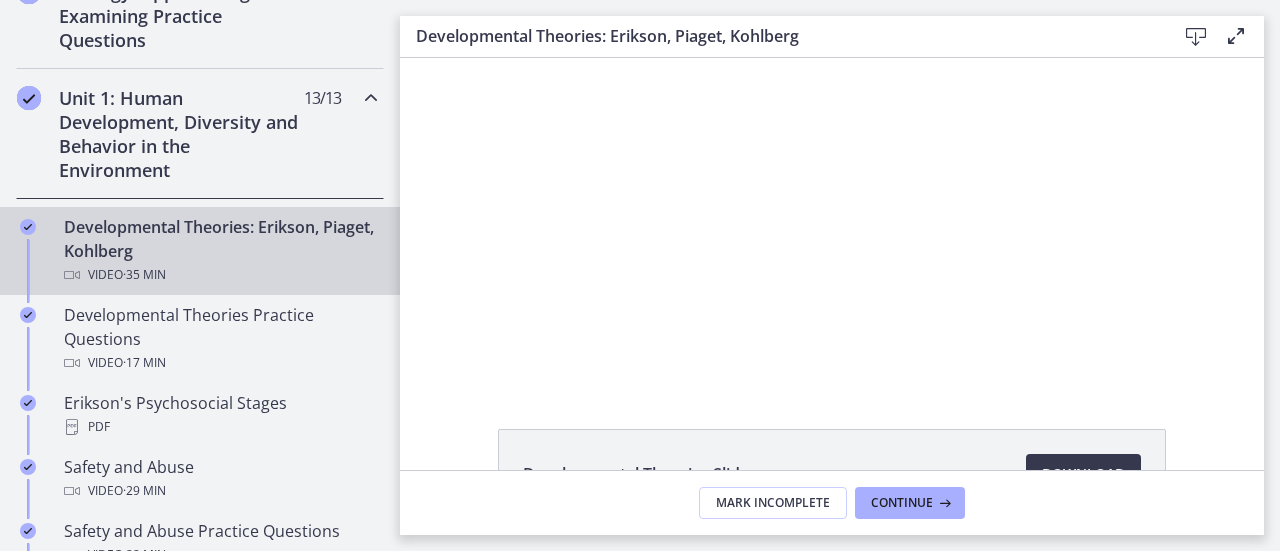 scroll, scrollTop: 0, scrollLeft: 0, axis: both 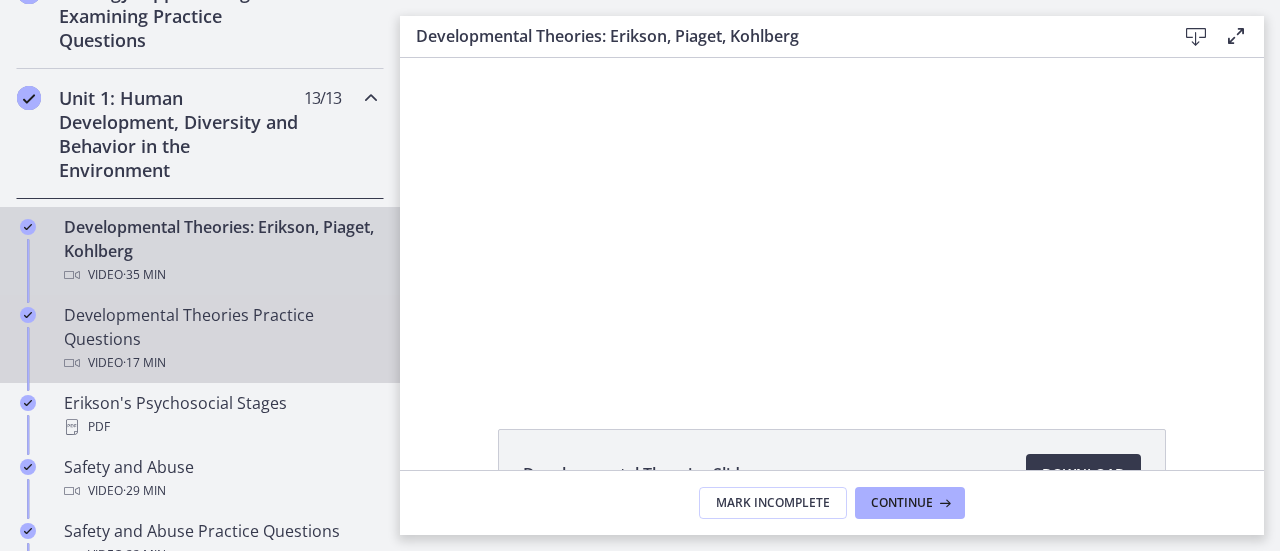 click on "Developmental Theories Practice Questions
Video
·  17 min" at bounding box center (220, 339) 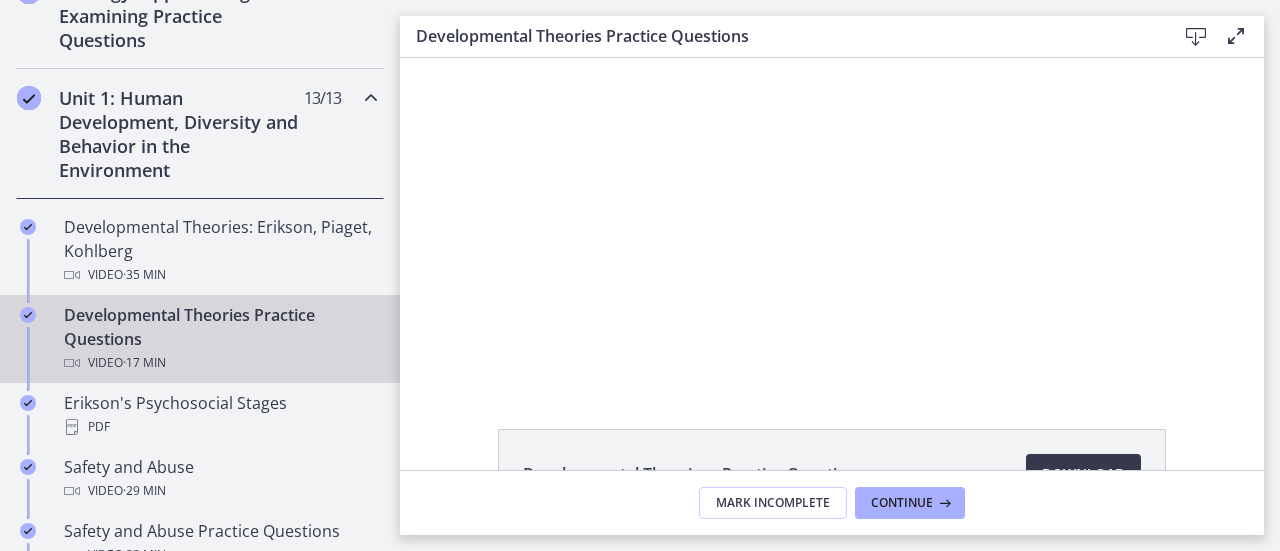 scroll, scrollTop: 0, scrollLeft: 0, axis: both 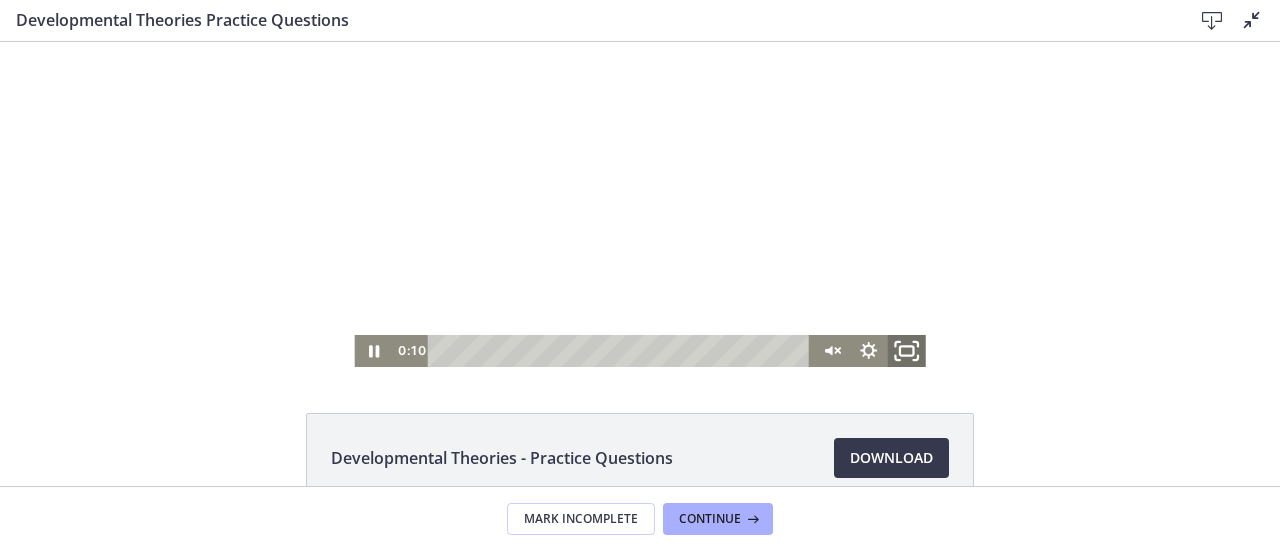 click 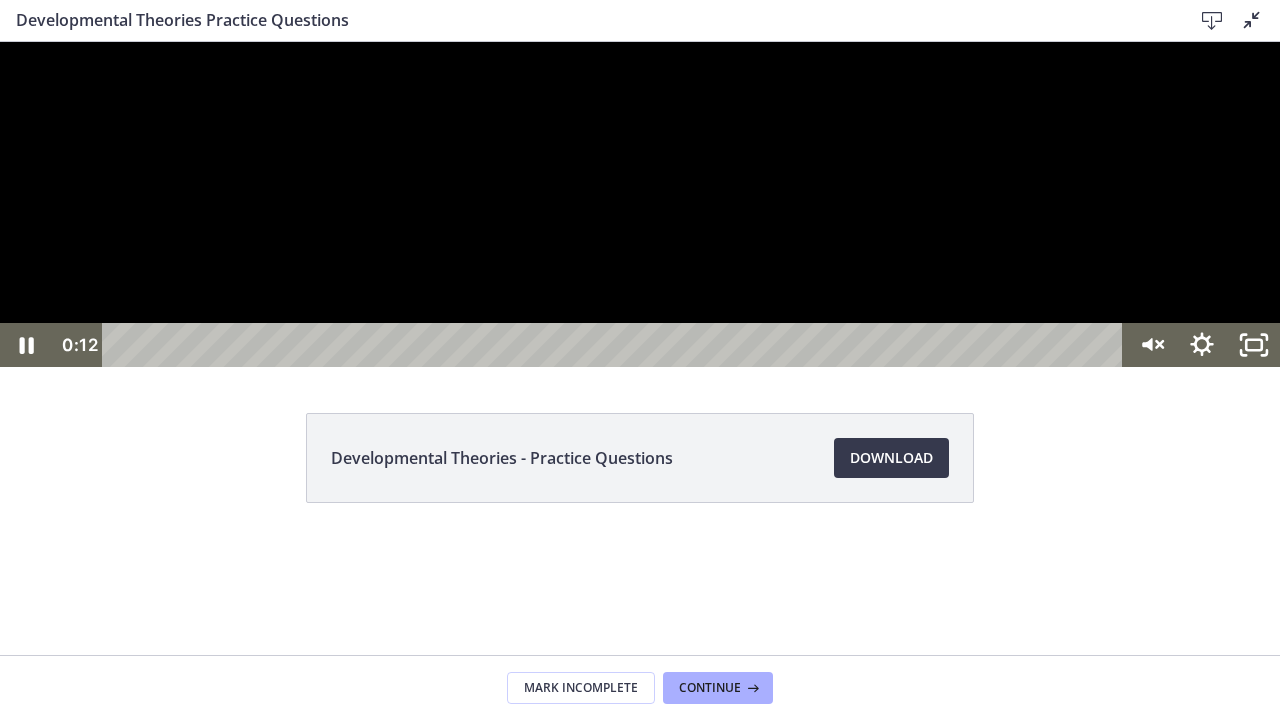 click at bounding box center [640, 204] 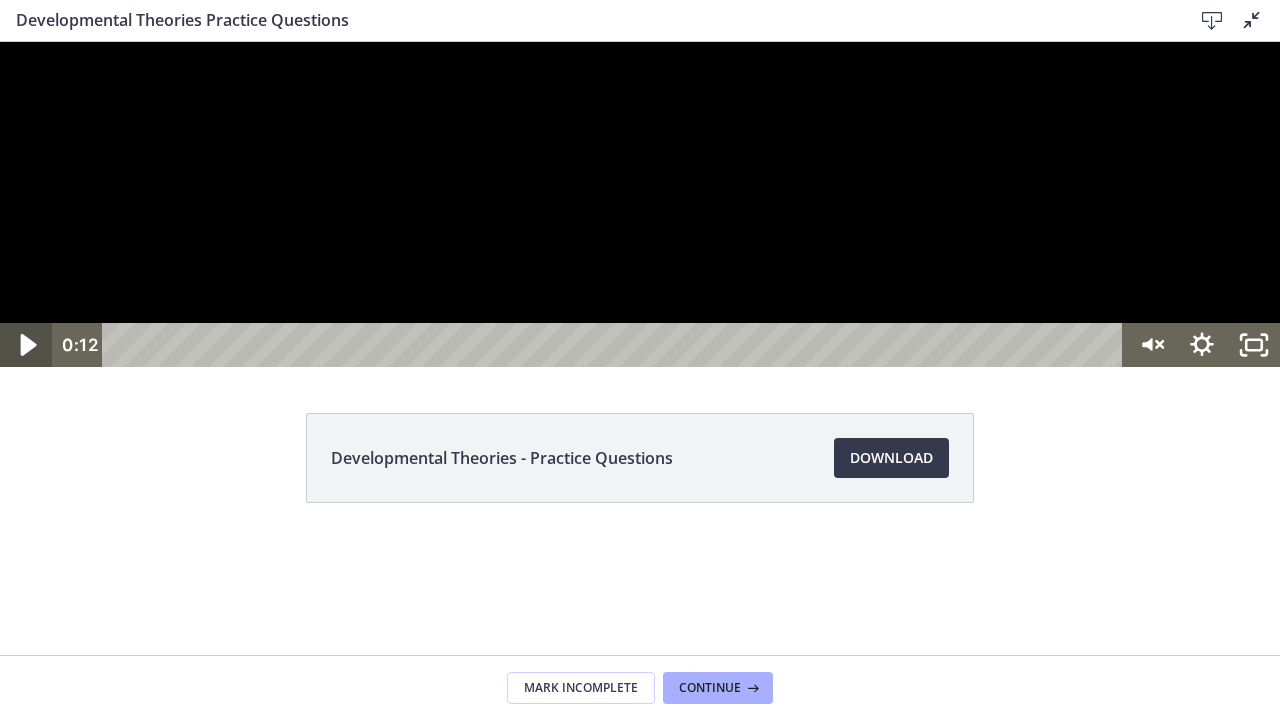 click 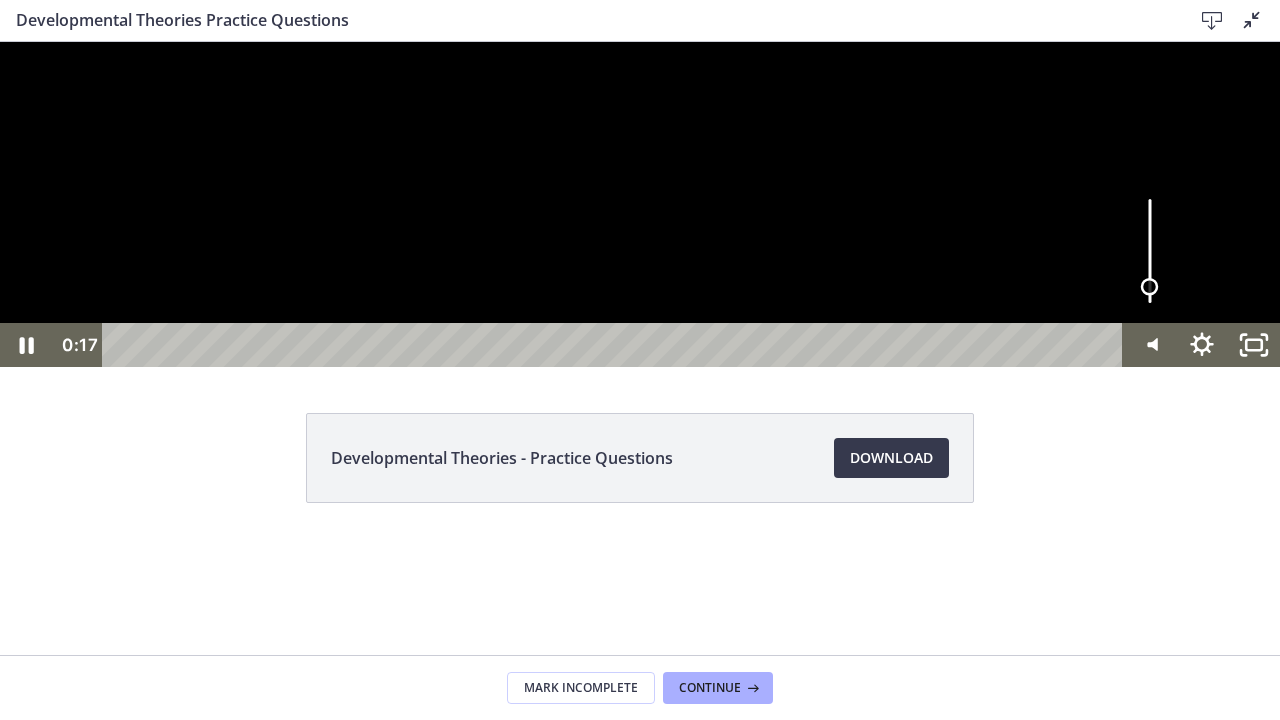click at bounding box center [1149, 287] 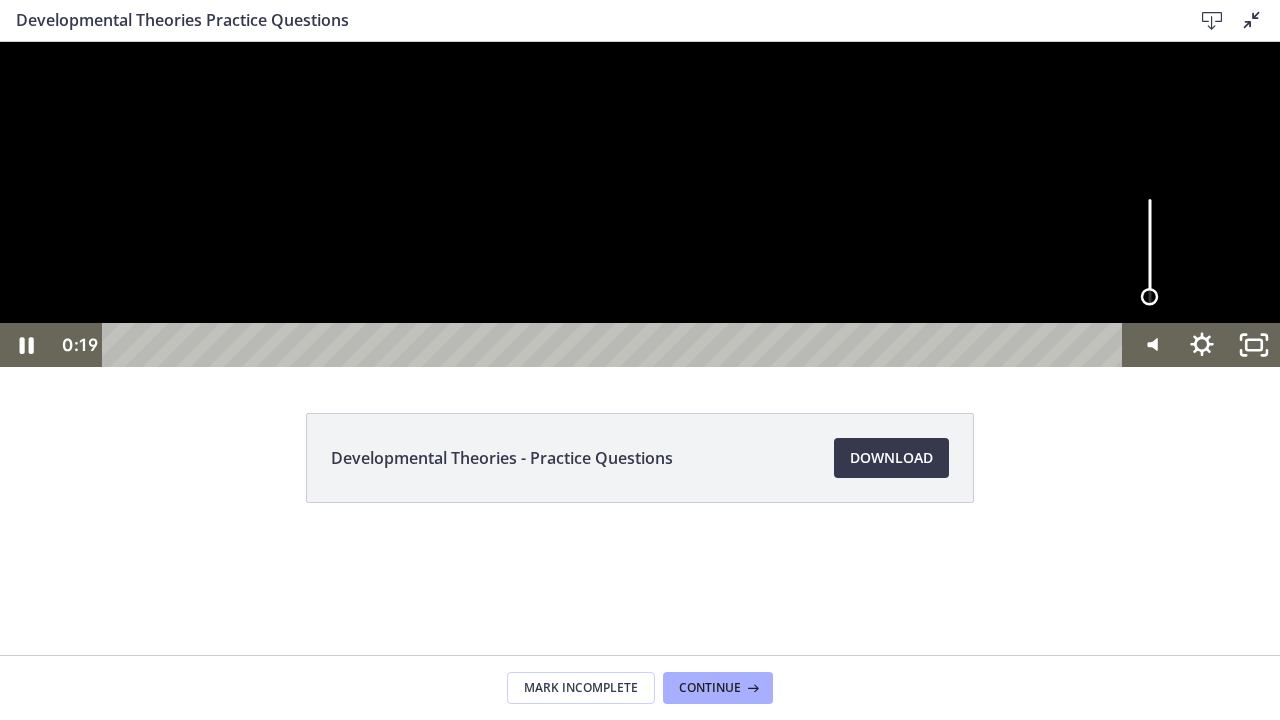click at bounding box center (1149, 297) 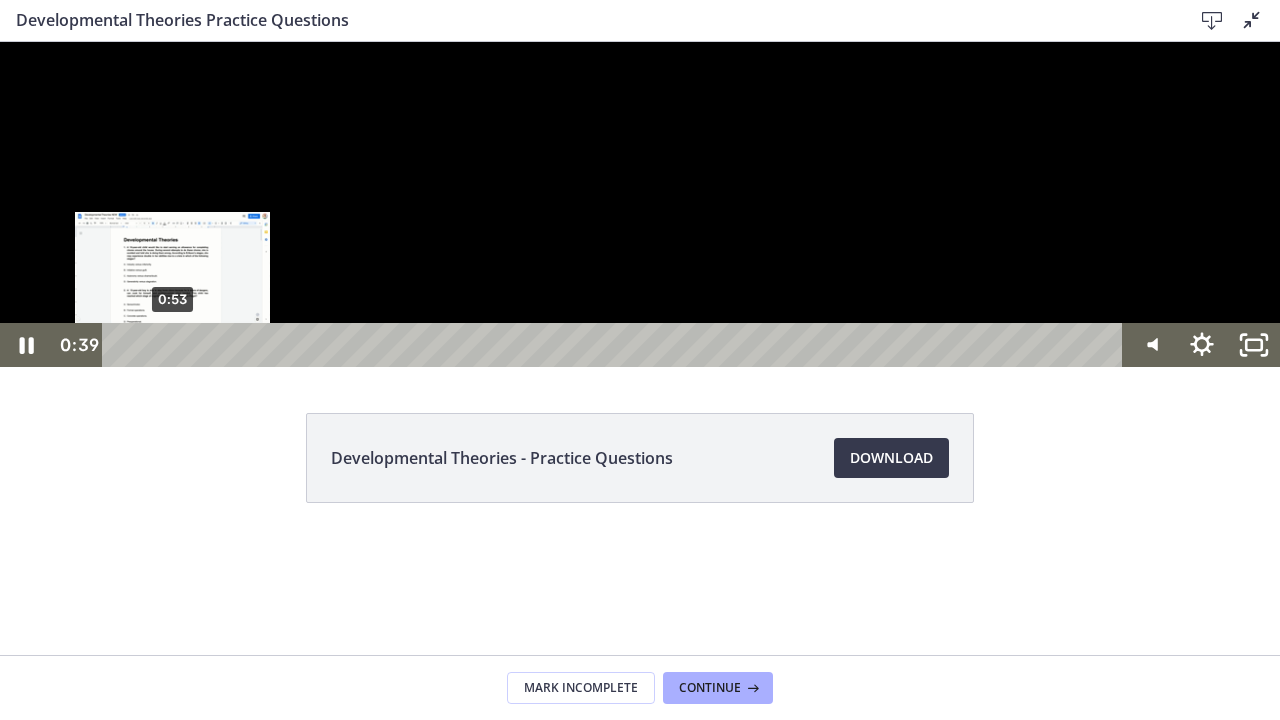 click on "0:53" at bounding box center [616, 345] 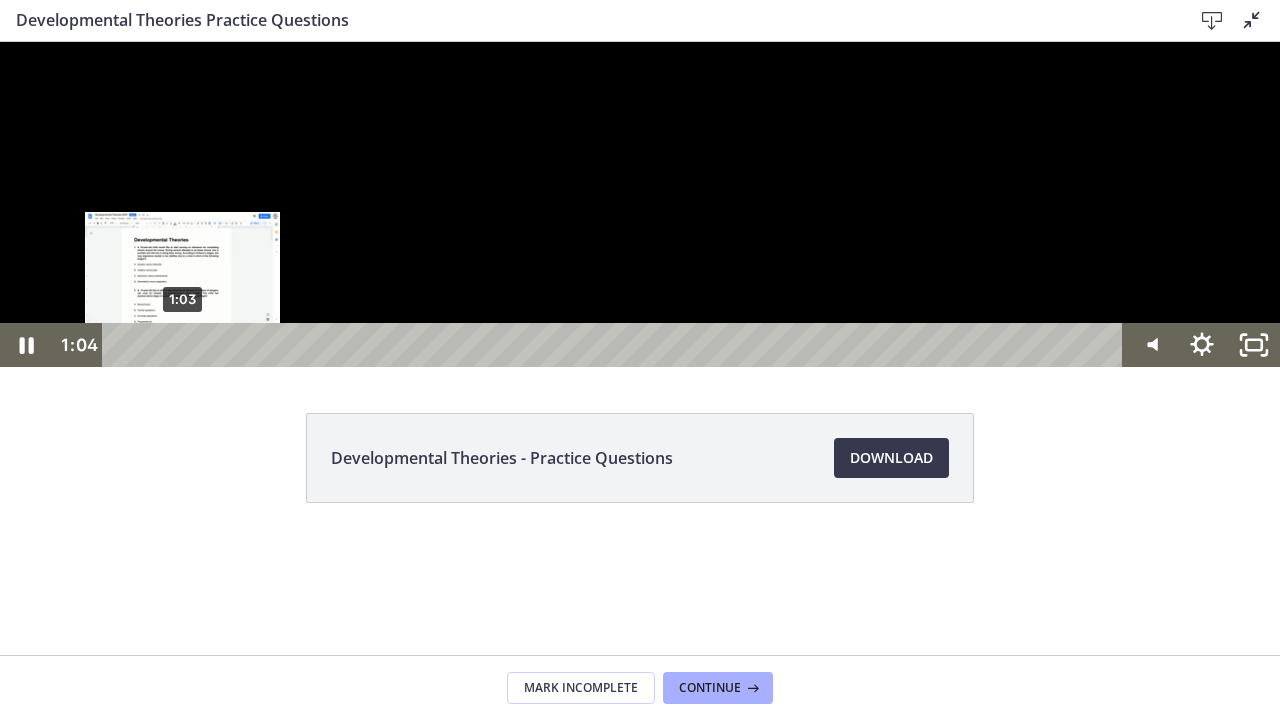 click on "1:03" at bounding box center [616, 345] 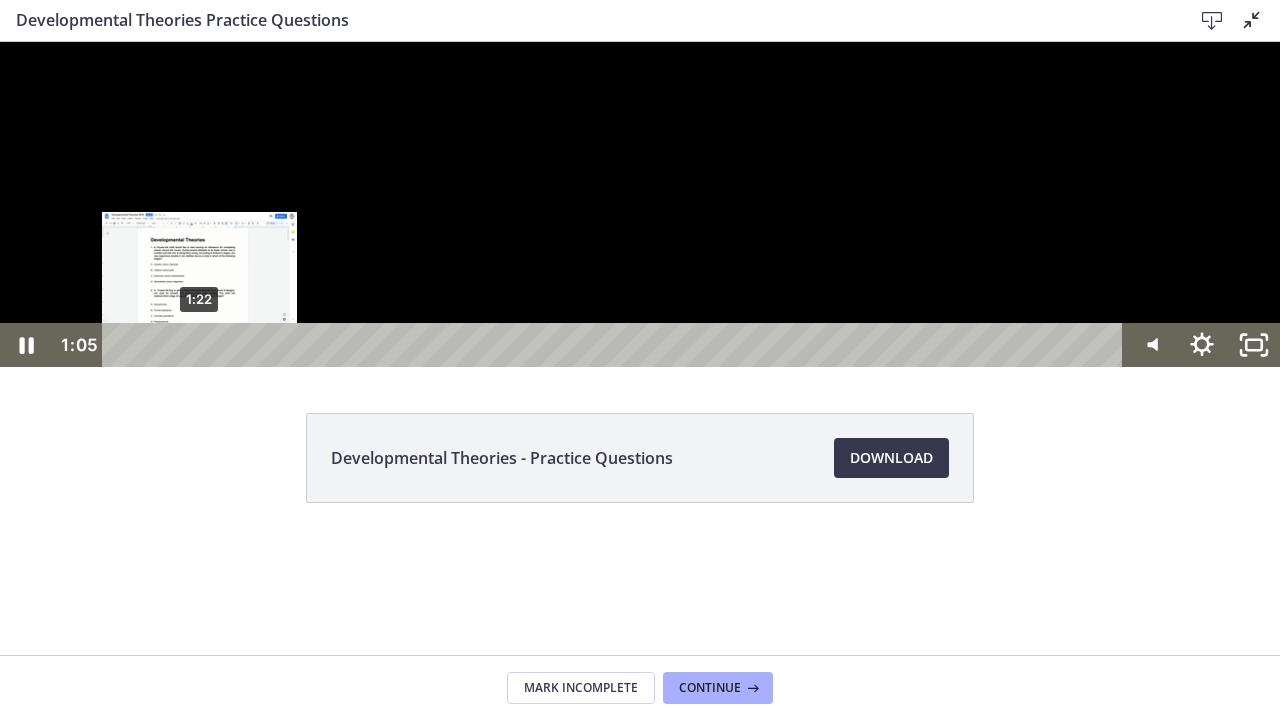 click on "1:22" at bounding box center (616, 345) 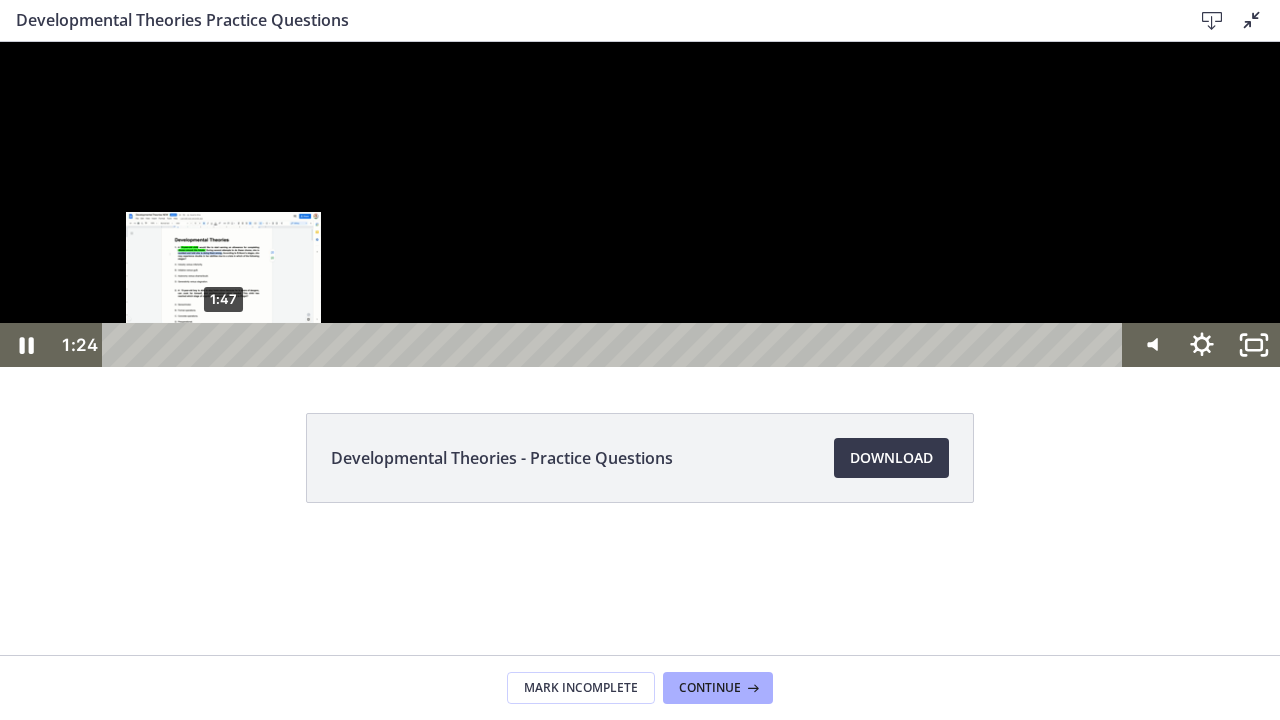 click on "1:47" at bounding box center [616, 345] 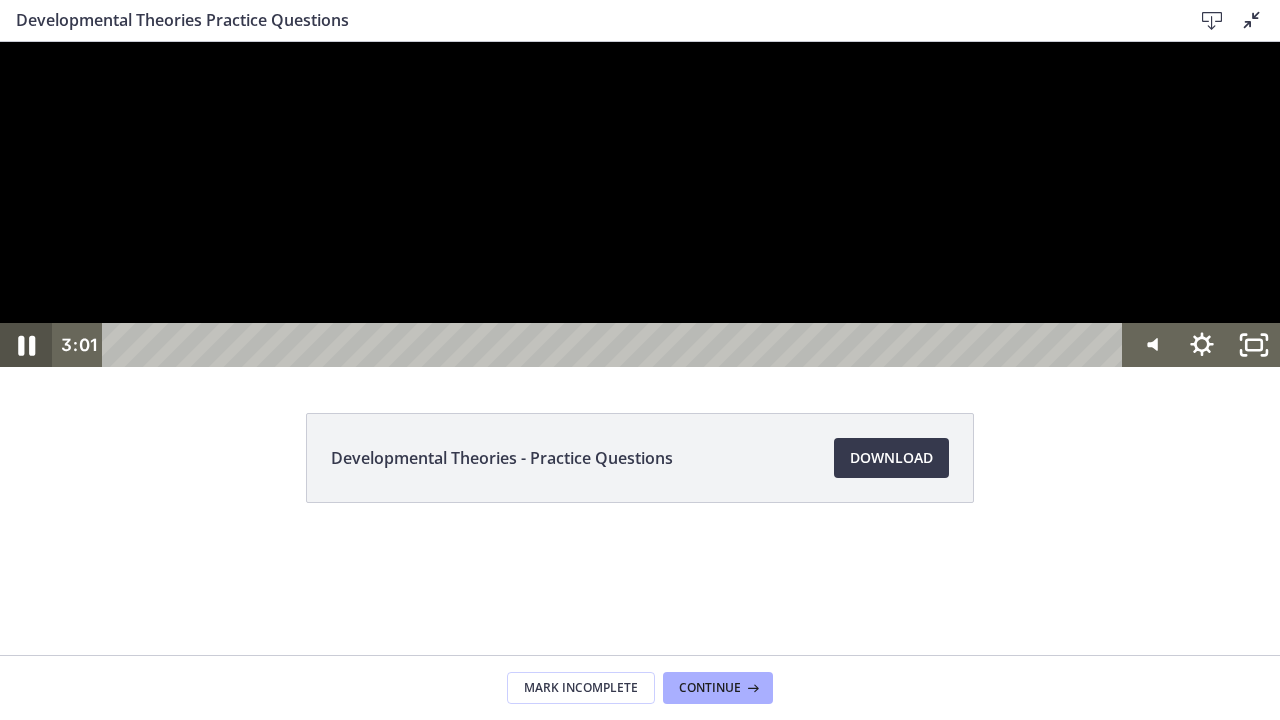 click 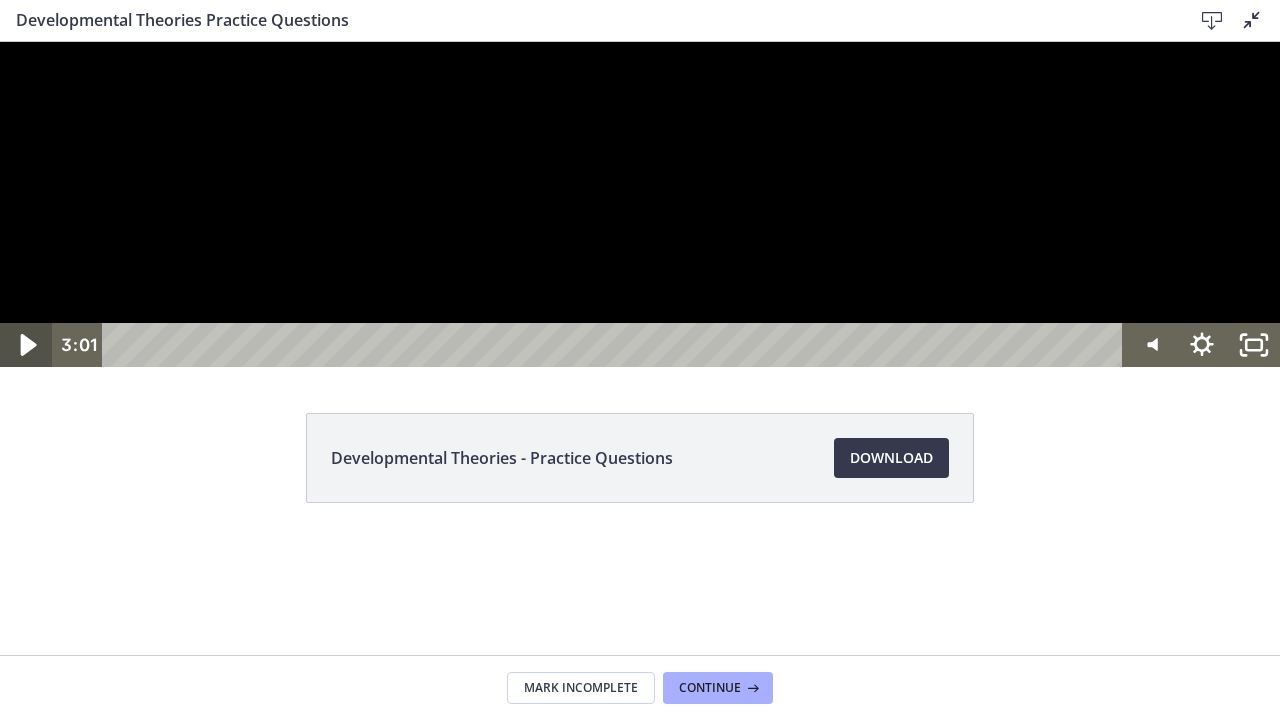 click 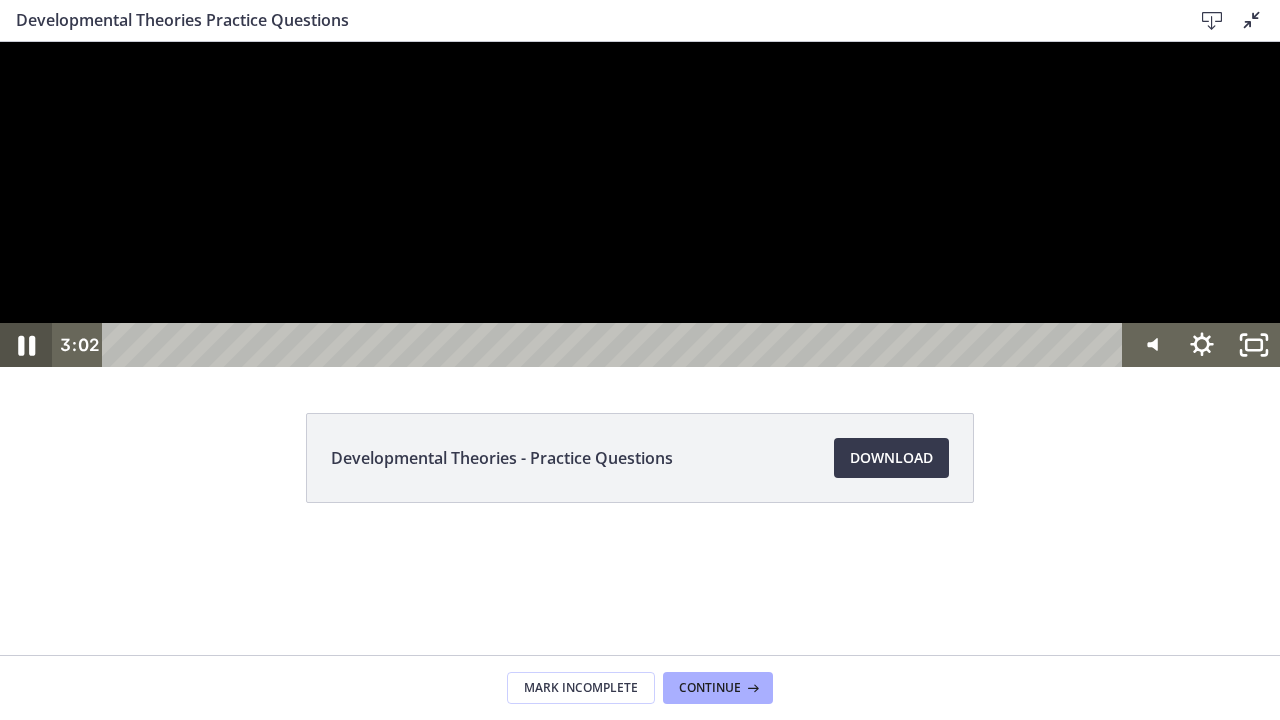 click 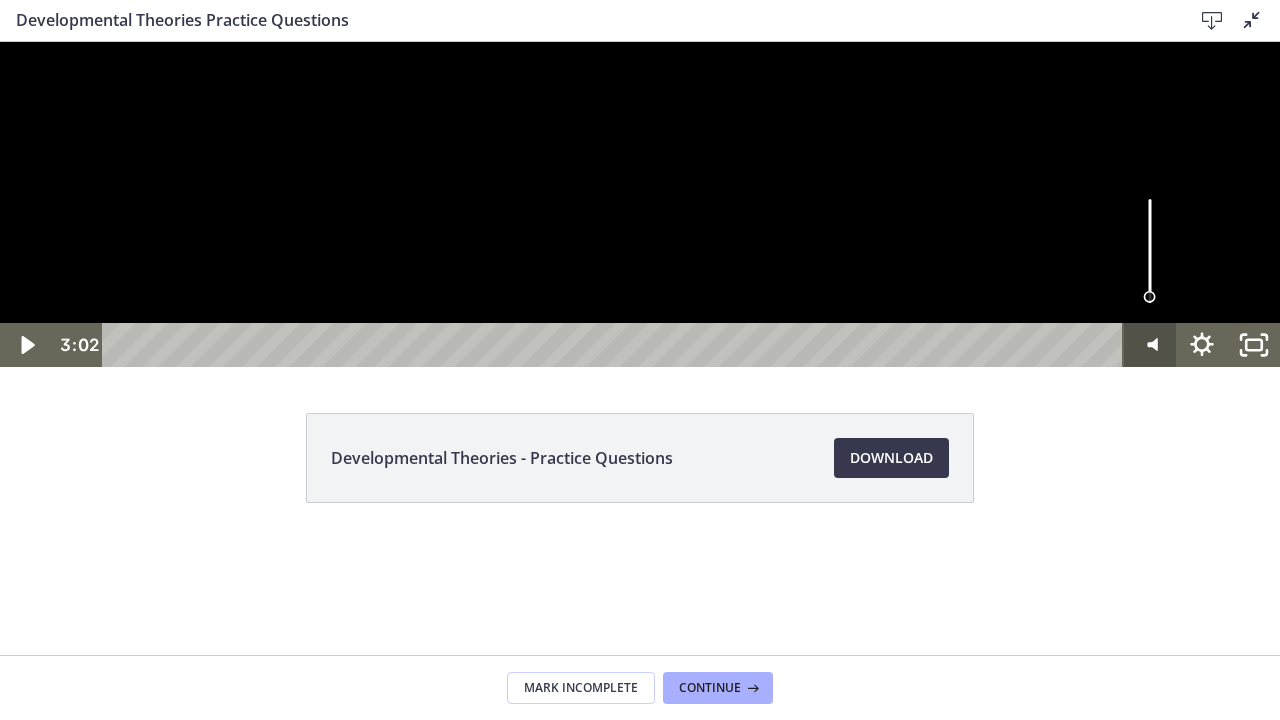 click 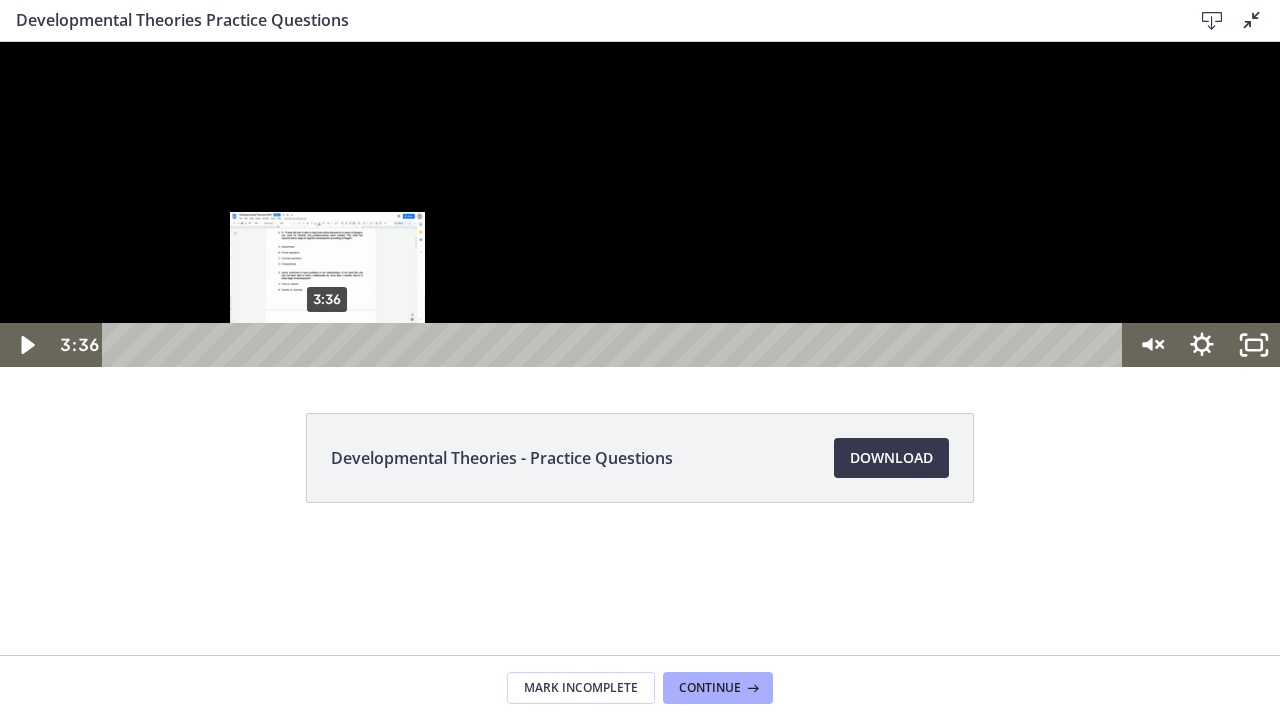 click on "3:36" at bounding box center [616, 345] 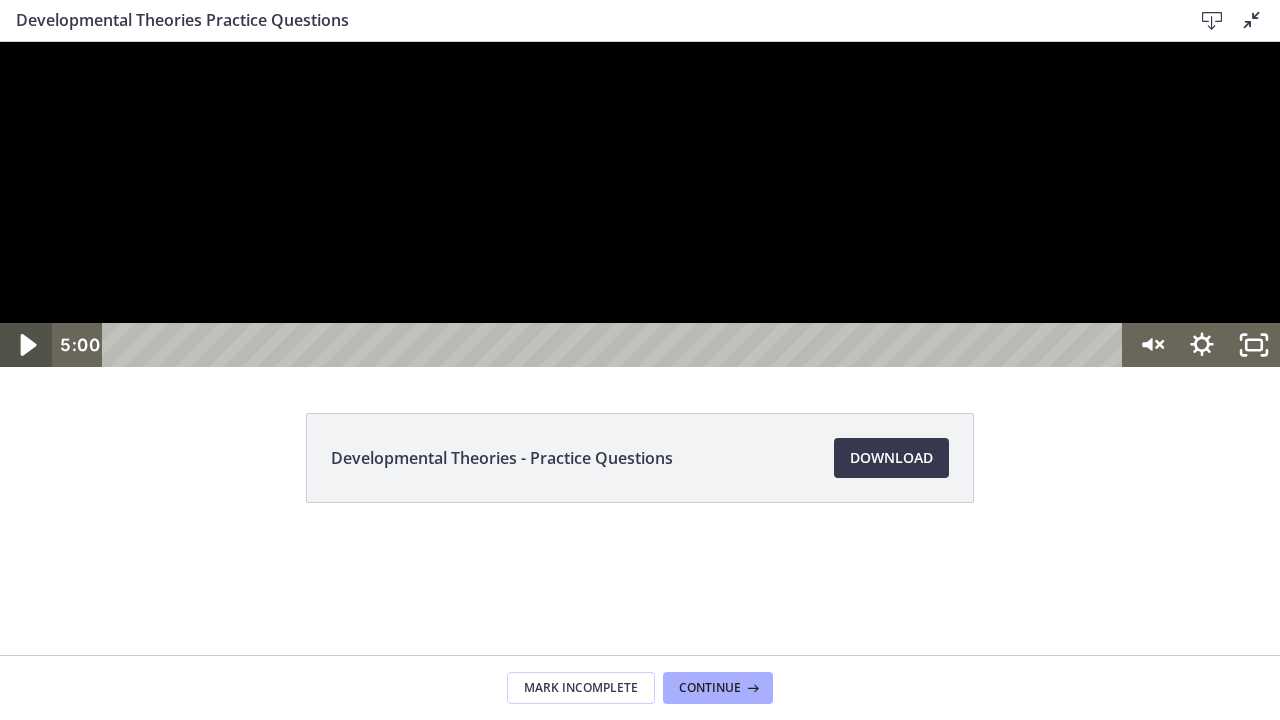 click 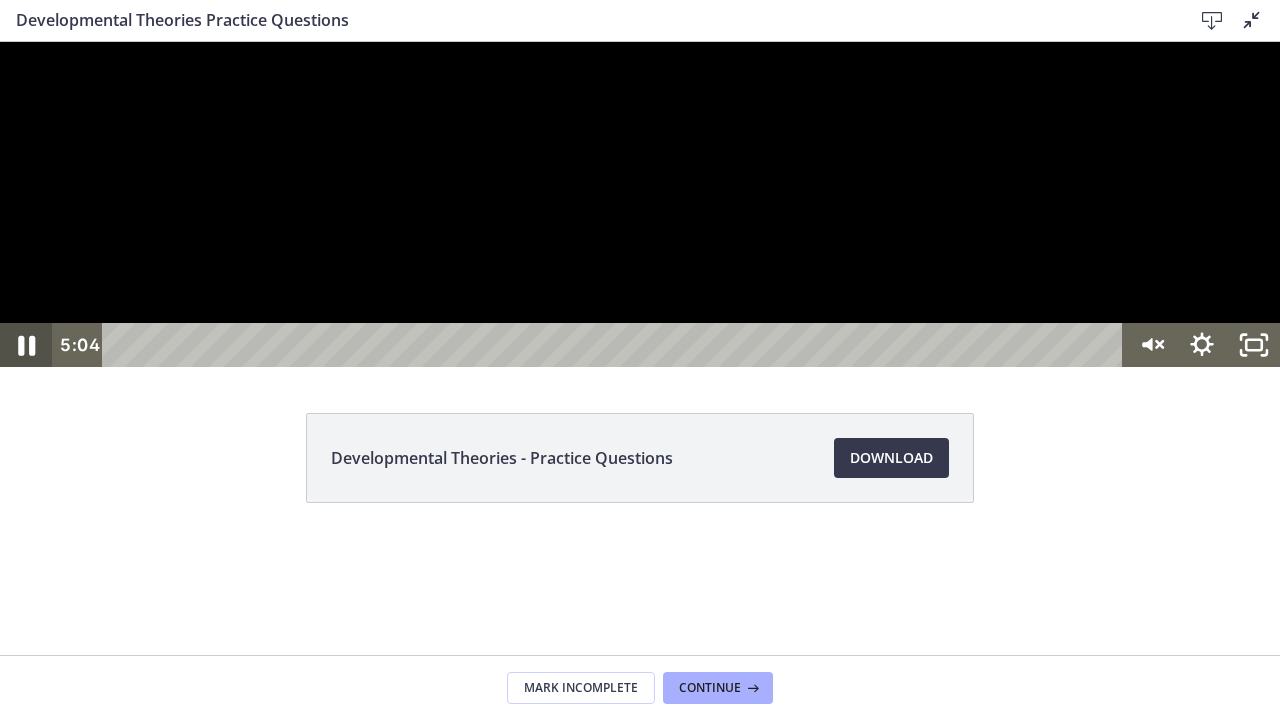 click 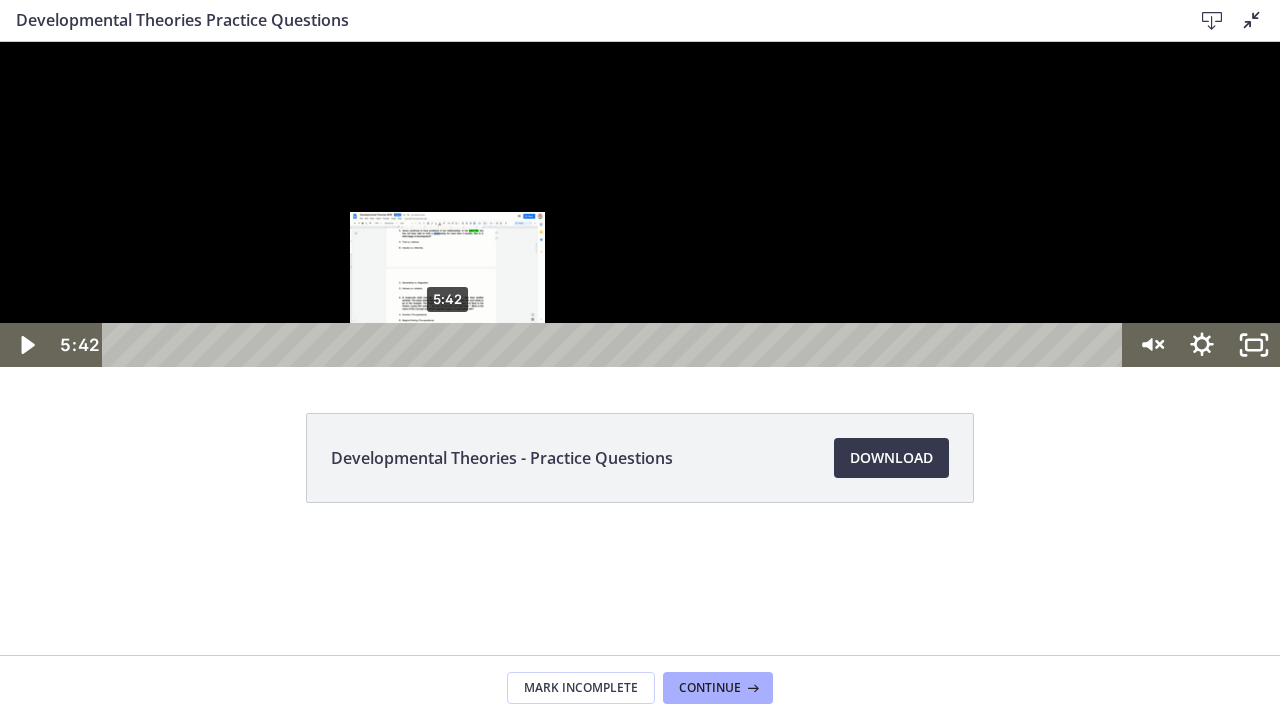 click on "5:42" at bounding box center (616, 345) 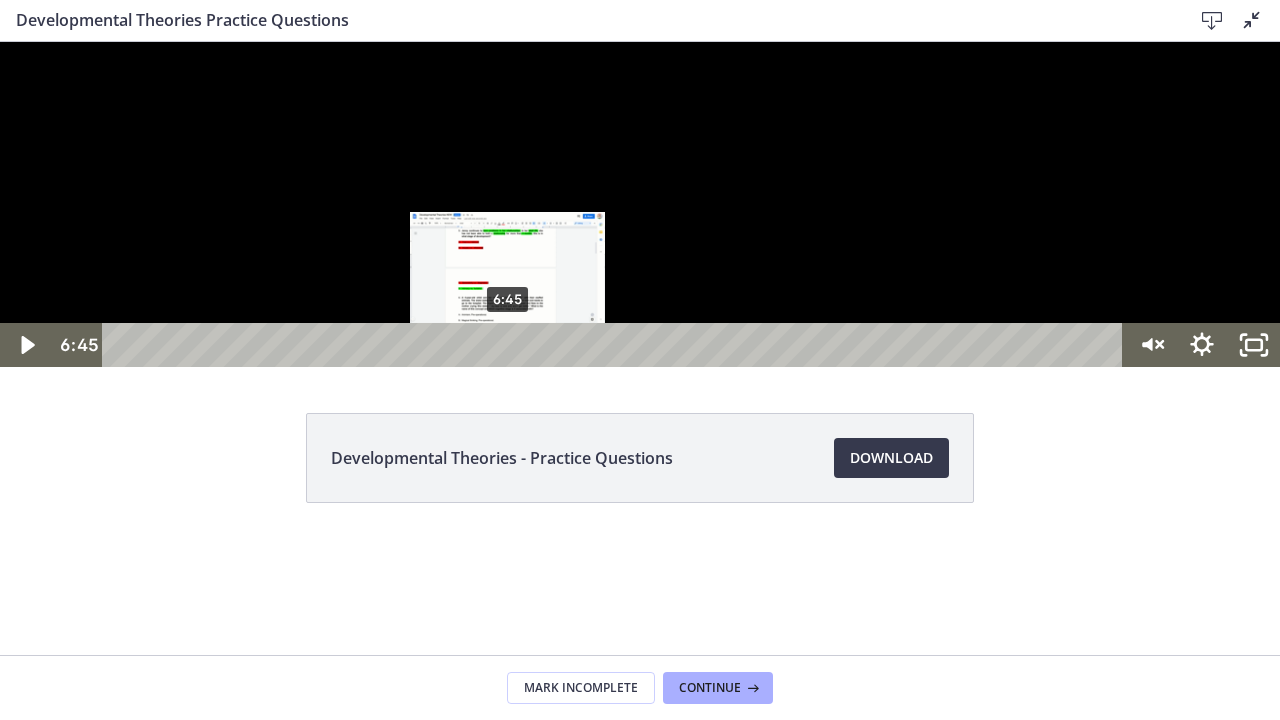 click on "6:45" at bounding box center (616, 345) 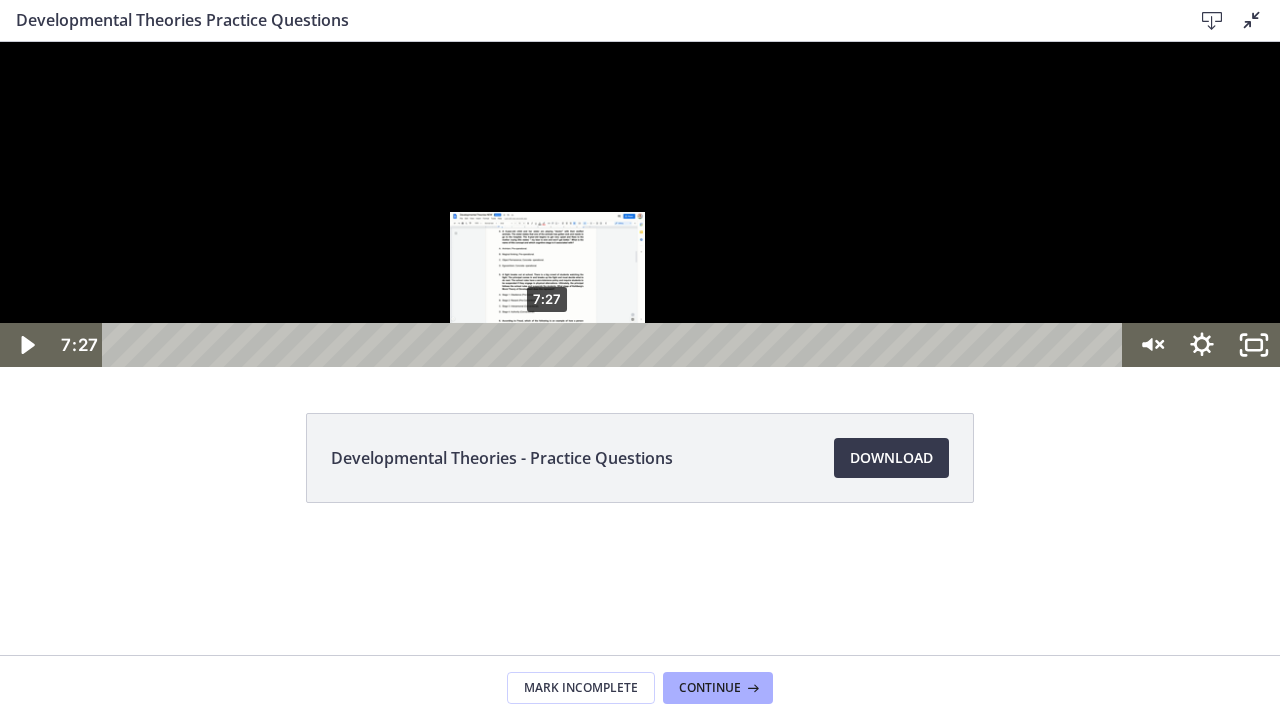 click on "7:27" at bounding box center (616, 345) 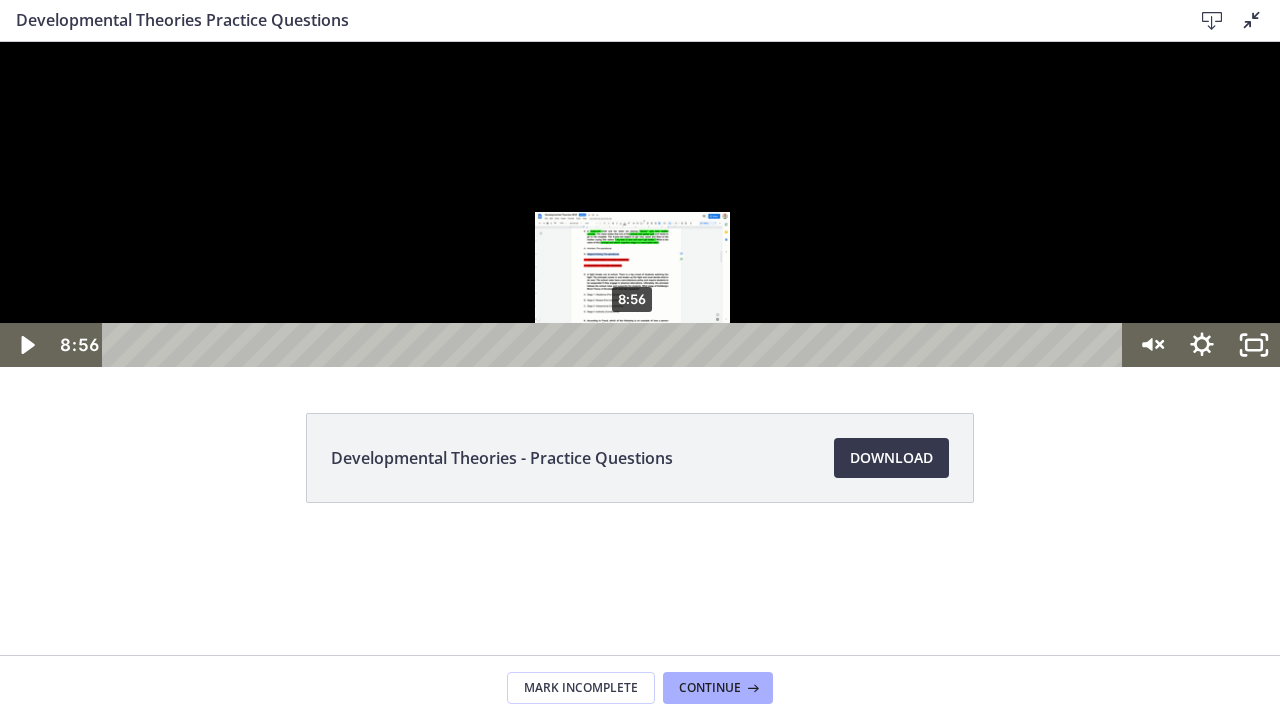 click on "8:56" at bounding box center (616, 345) 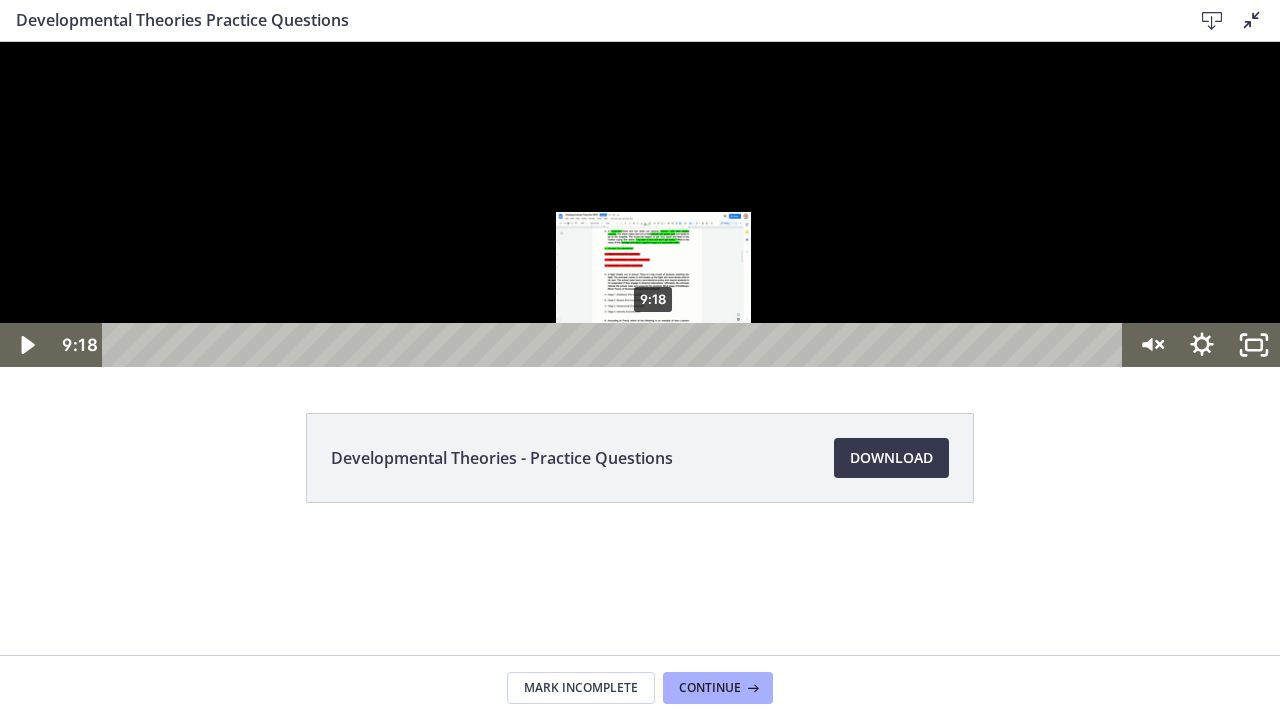 click on "9:18" at bounding box center [616, 345] 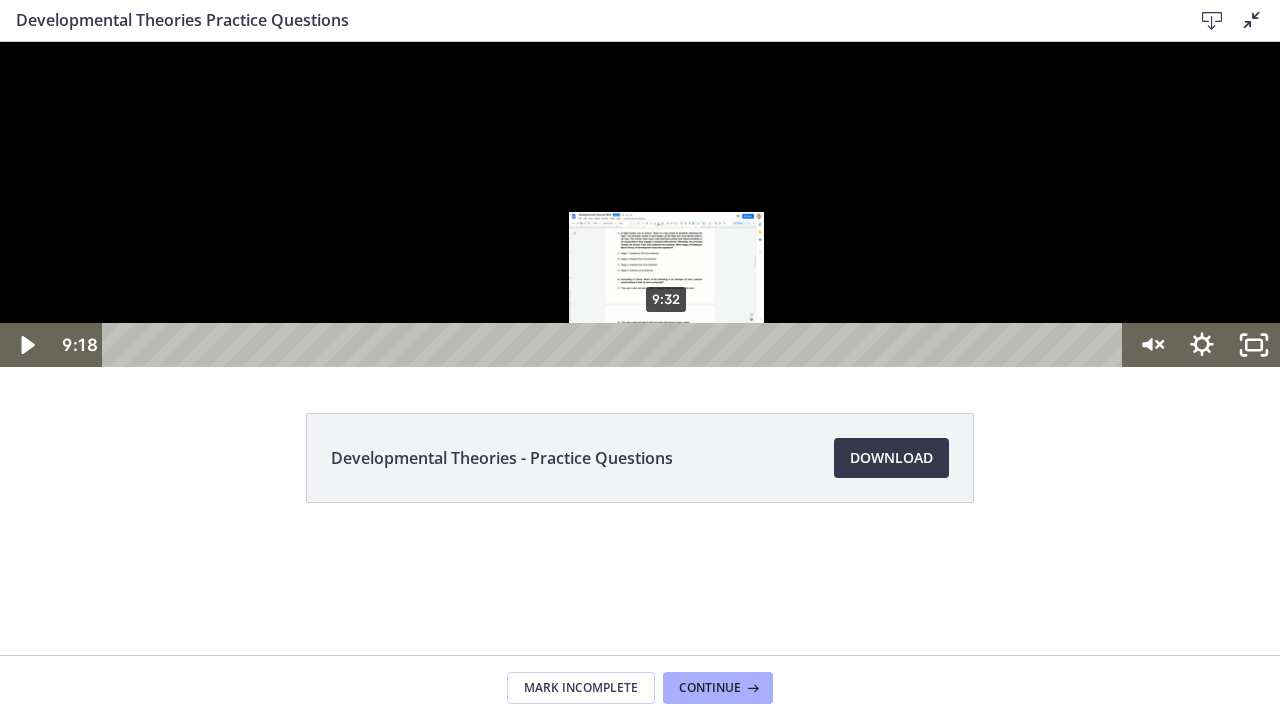 click on "9:32" at bounding box center [616, 345] 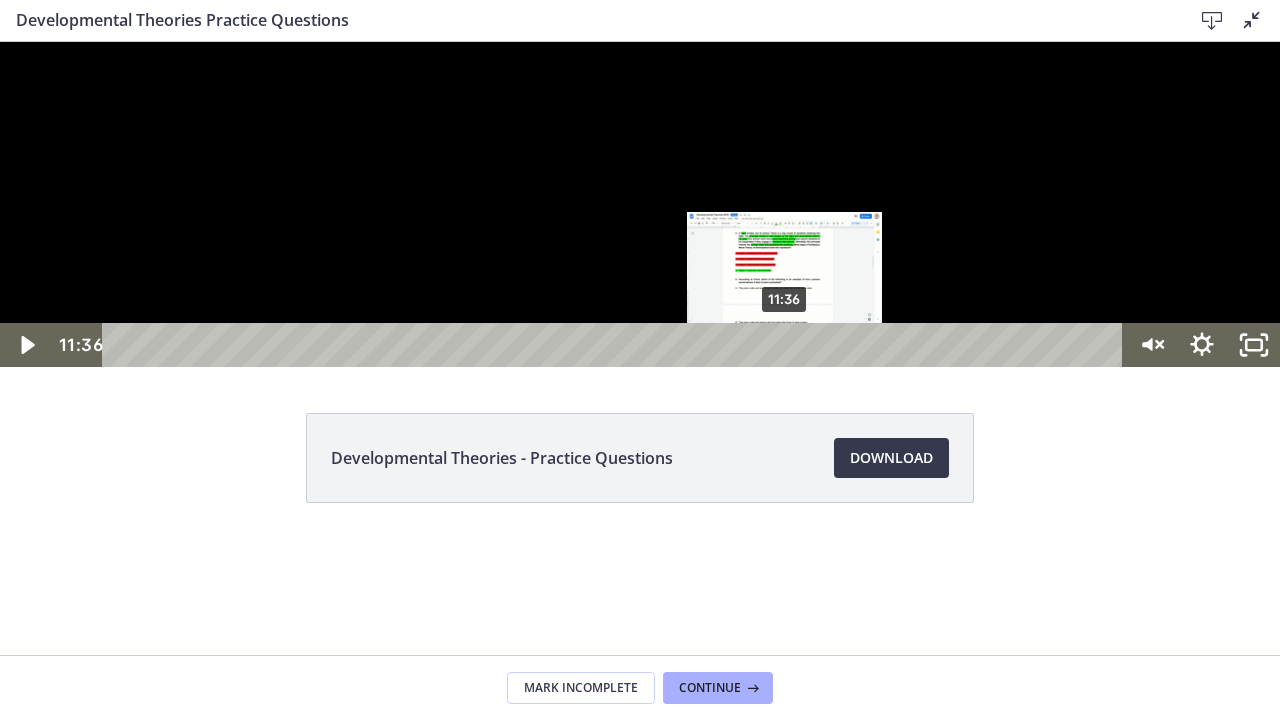 click on "11:36" at bounding box center (616, 345) 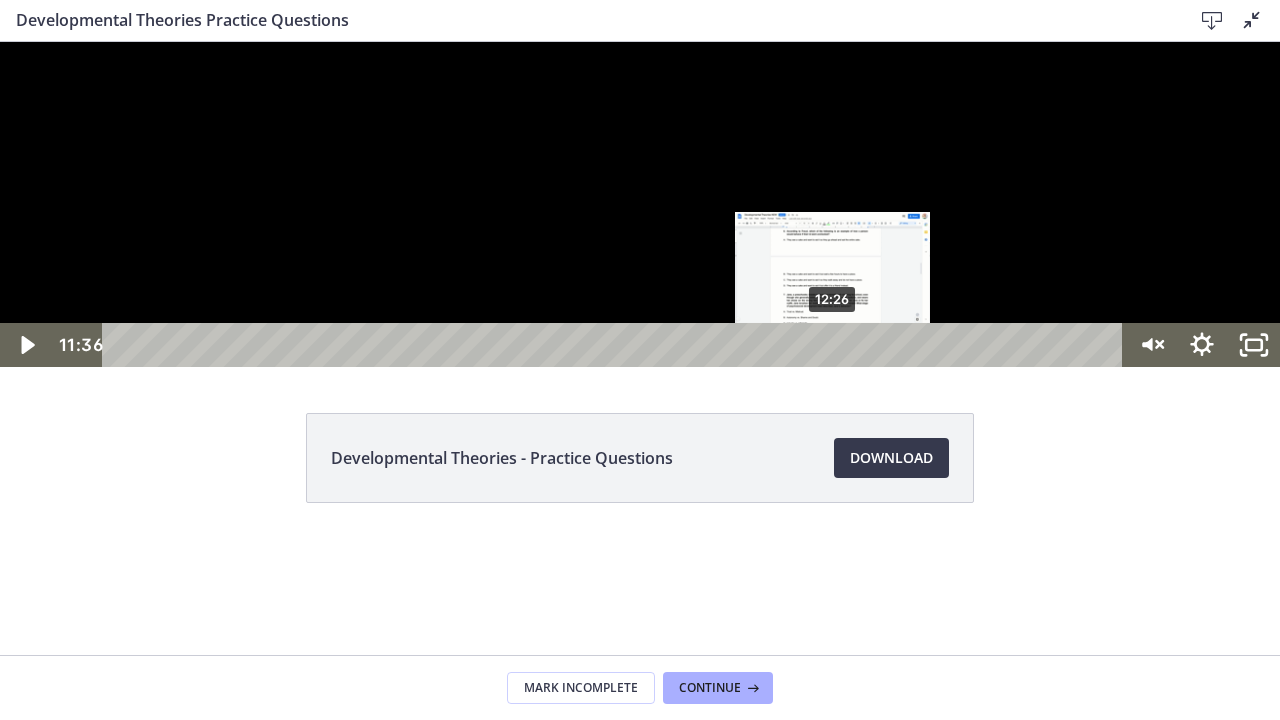 click on "12:26" at bounding box center (616, 345) 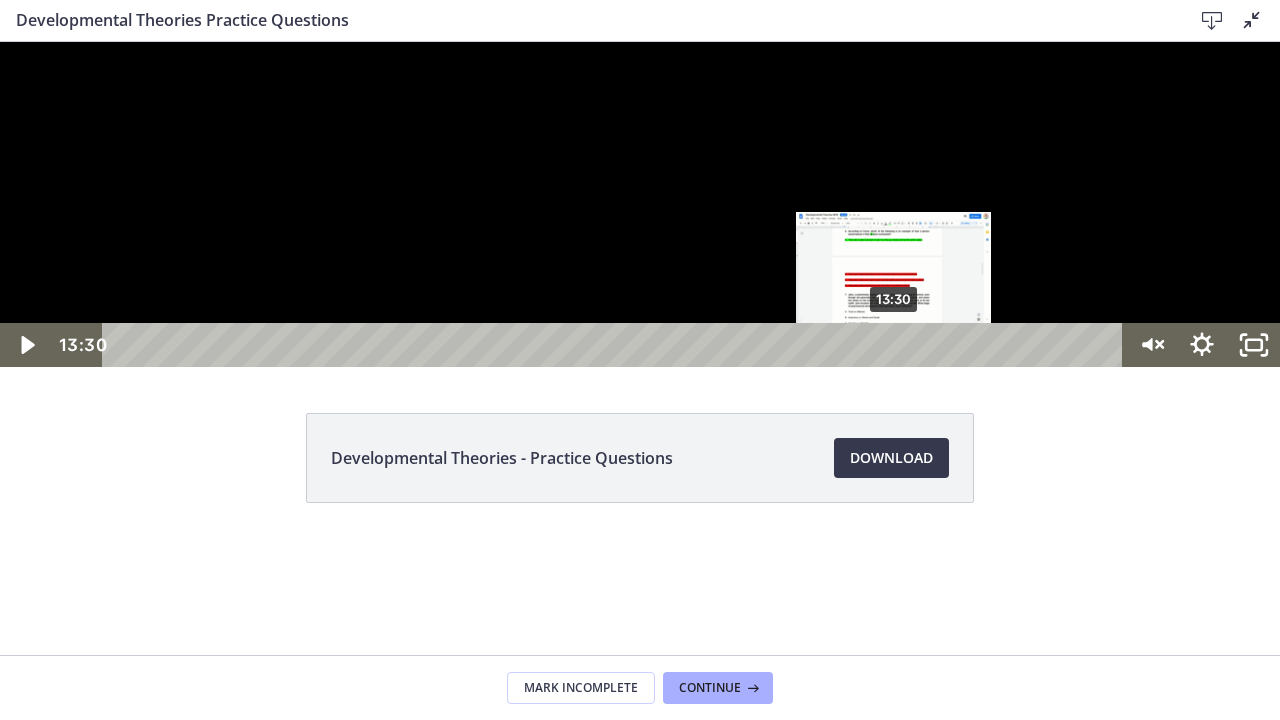 click on "13:30" at bounding box center (616, 345) 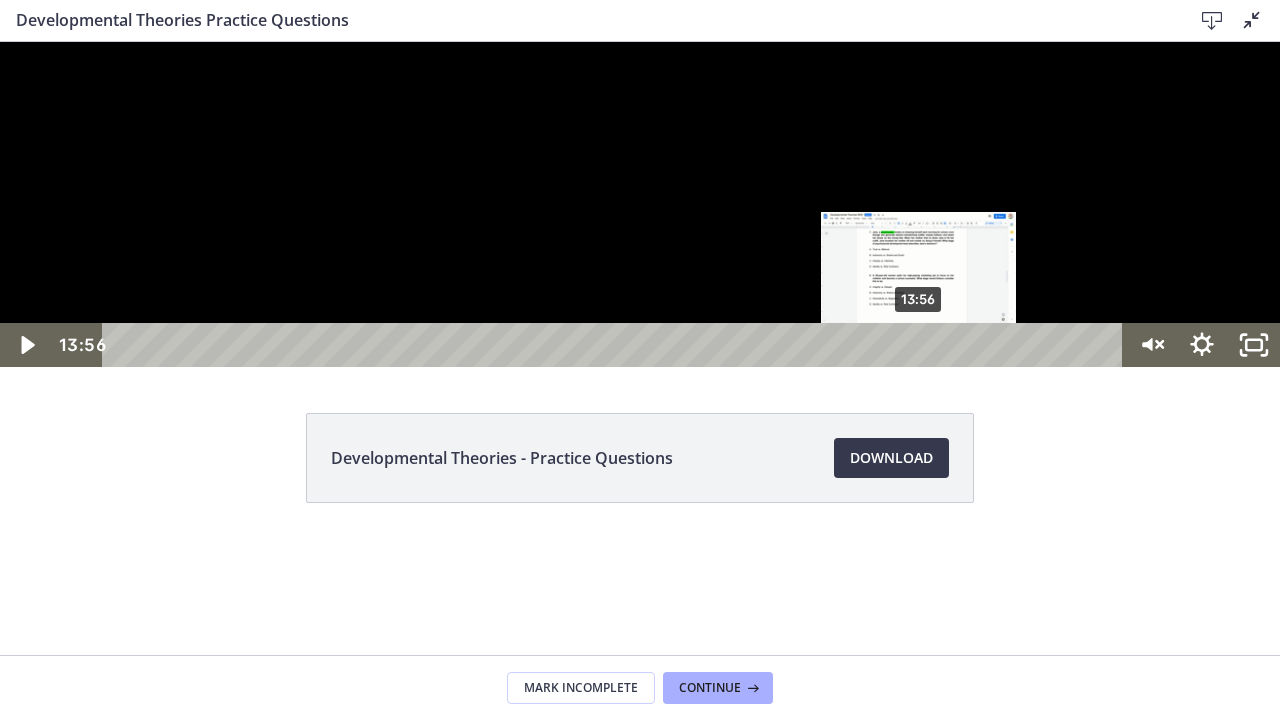 click on "13:56" at bounding box center [616, 345] 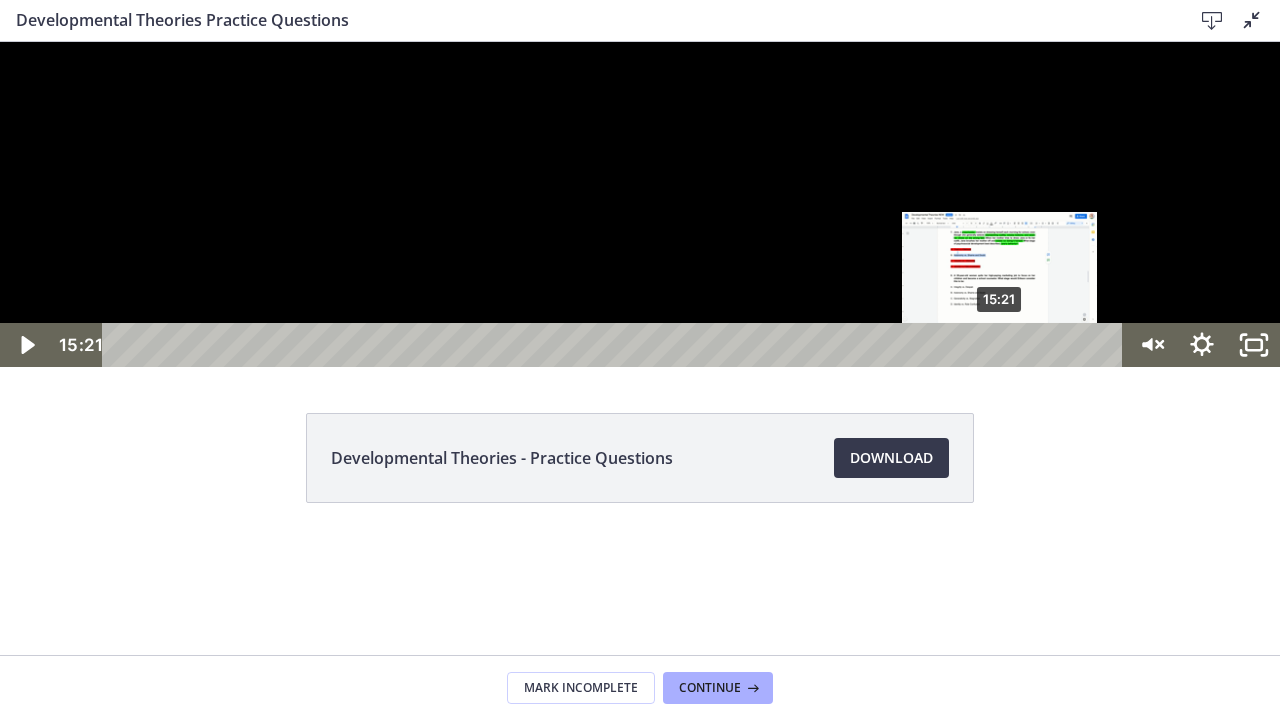 click on "15:21" at bounding box center [616, 345] 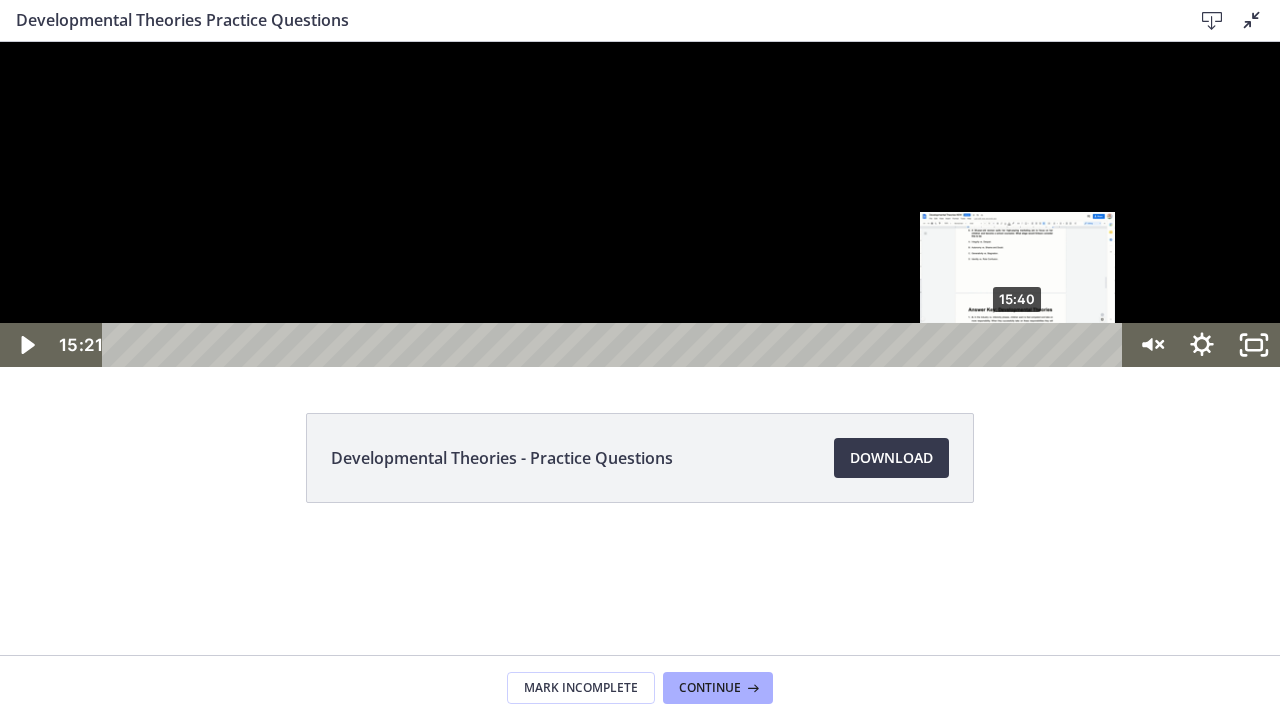 click on "15:40" at bounding box center [616, 345] 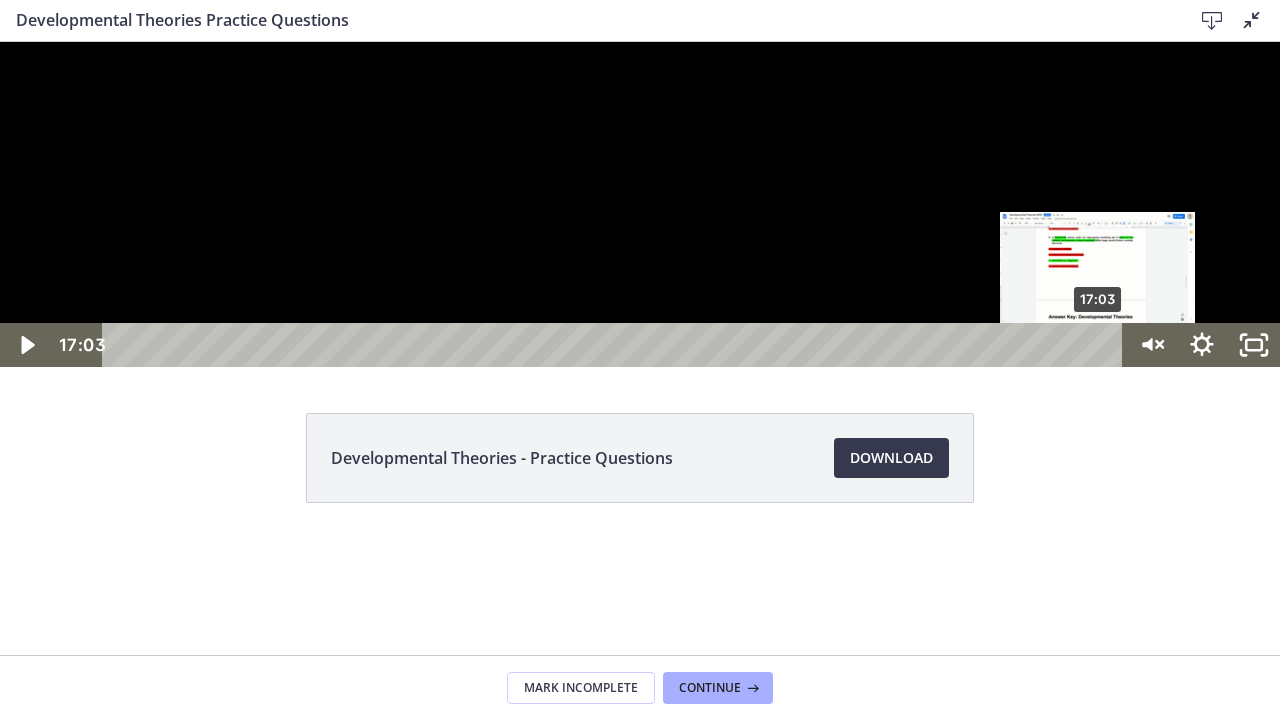 click on "17:03" at bounding box center [616, 345] 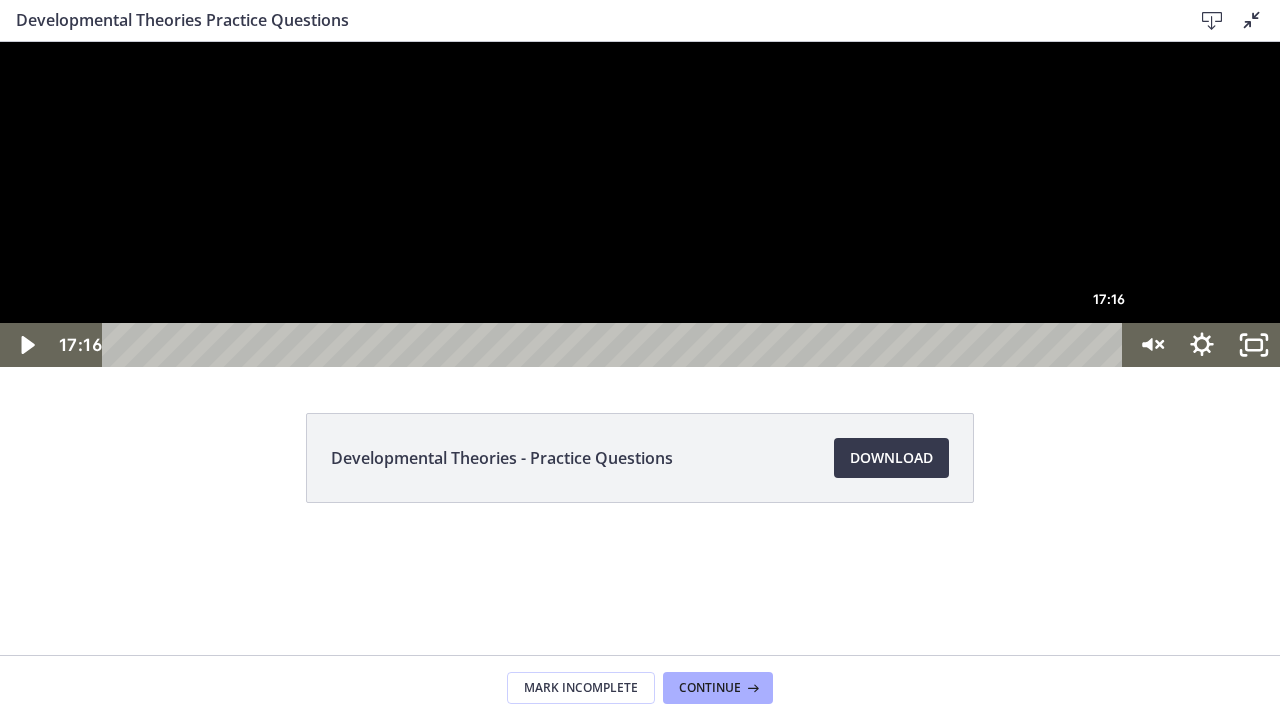 click on "17:16" at bounding box center (616, 345) 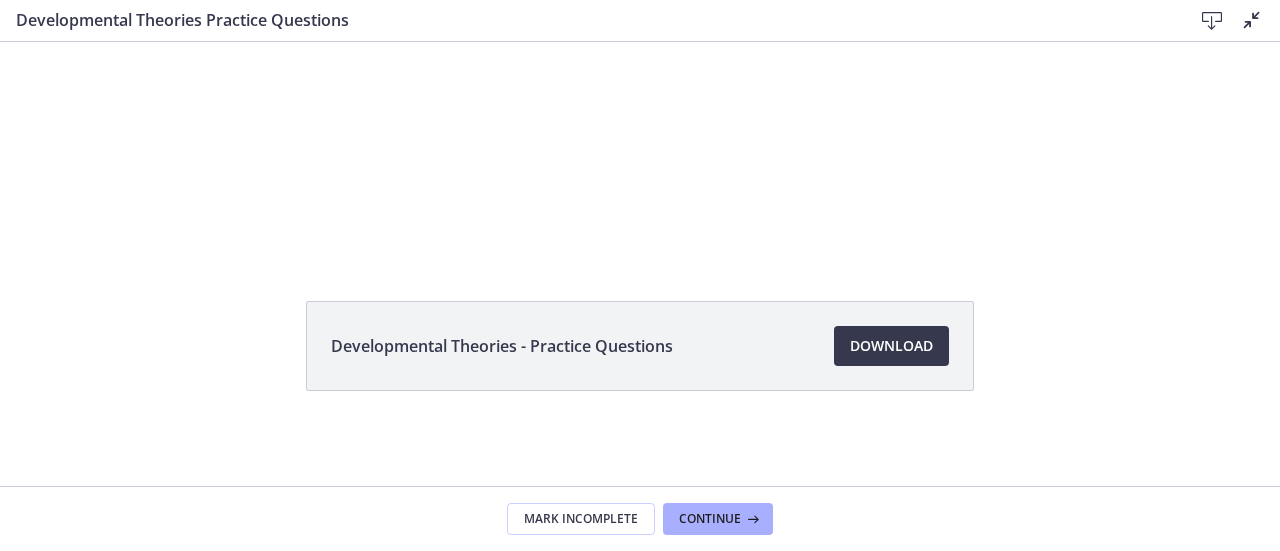 scroll, scrollTop: 0, scrollLeft: 0, axis: both 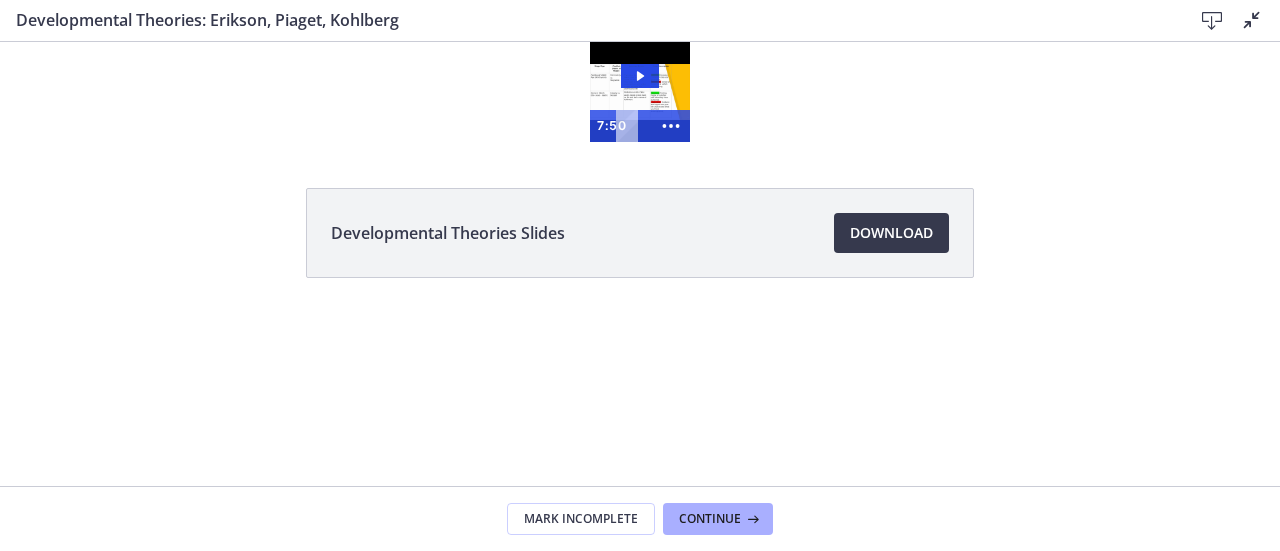 click at bounding box center [1252, 20] 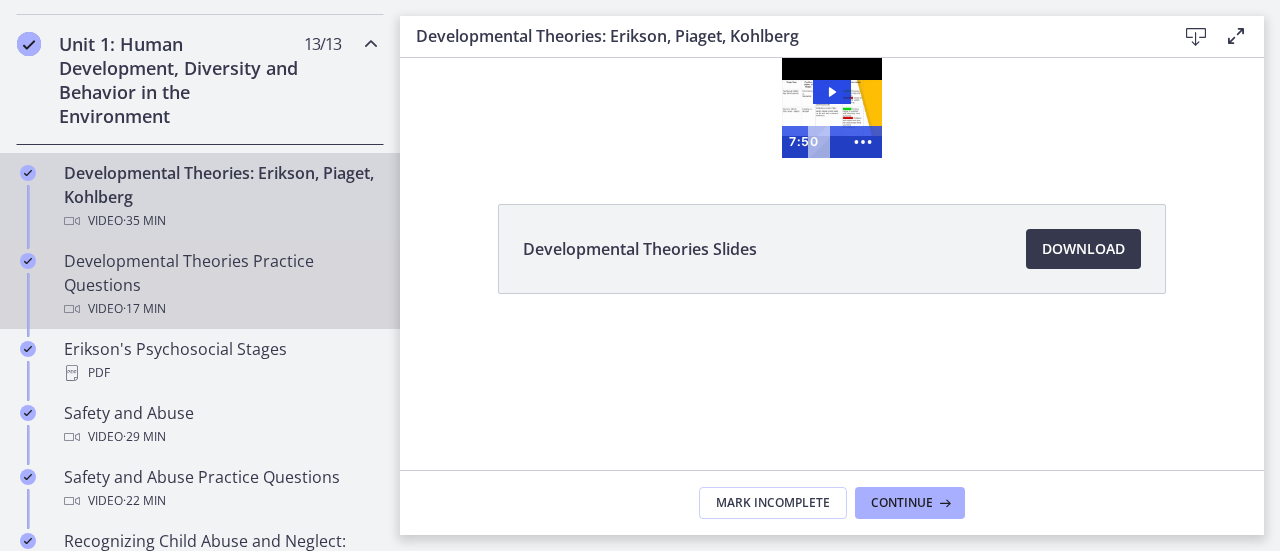 scroll, scrollTop: 600, scrollLeft: 0, axis: vertical 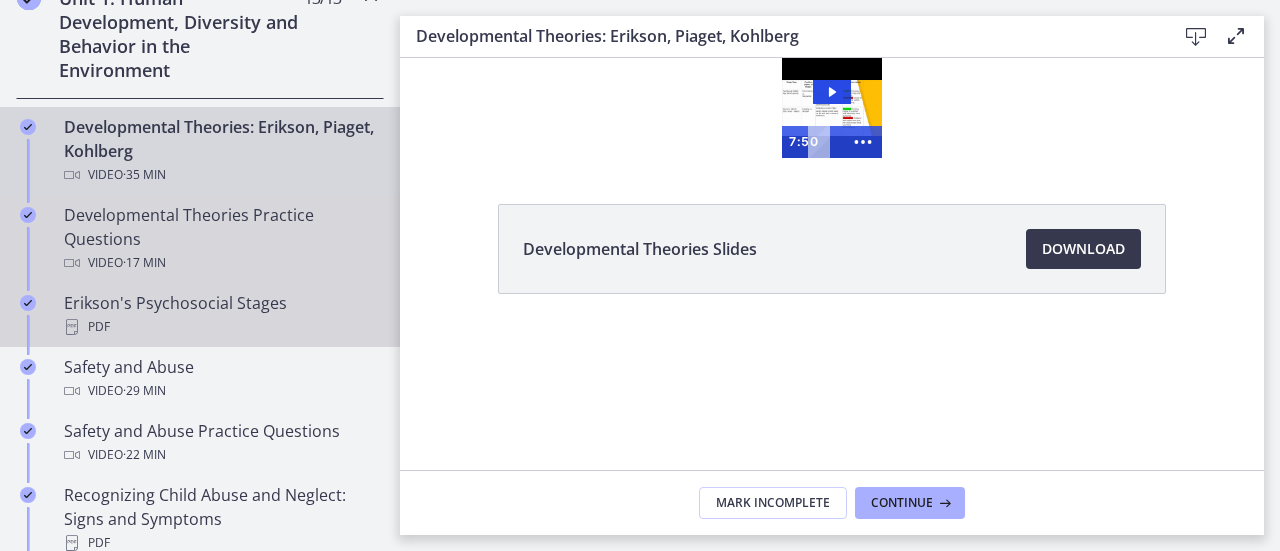 click on "PDF" at bounding box center (220, 327) 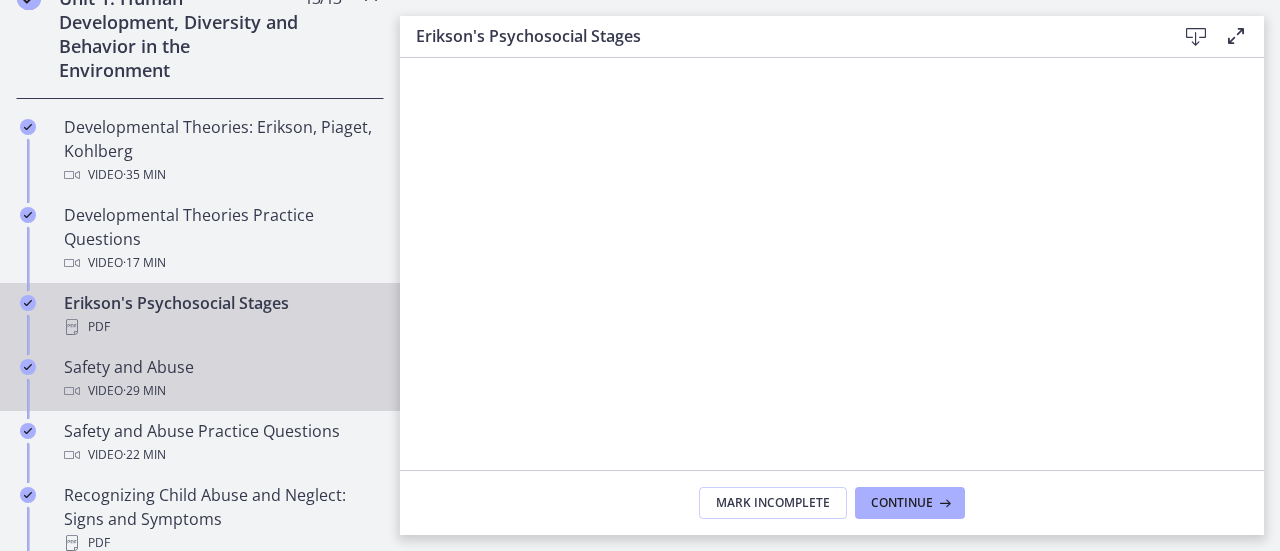 scroll, scrollTop: 700, scrollLeft: 0, axis: vertical 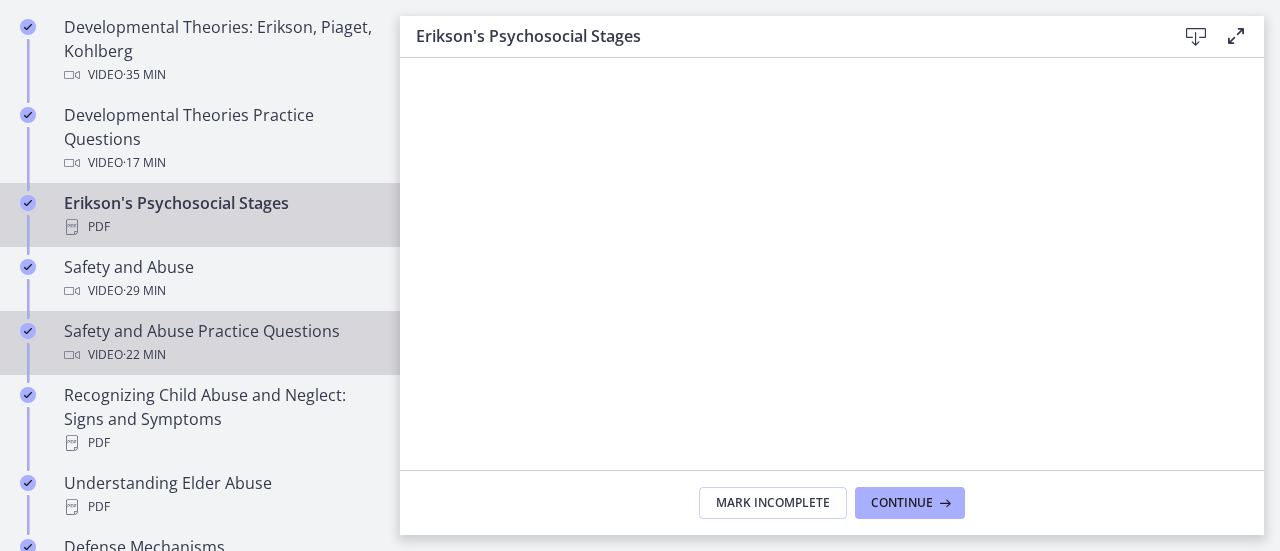 click on "Video
·  22 min" at bounding box center [220, 355] 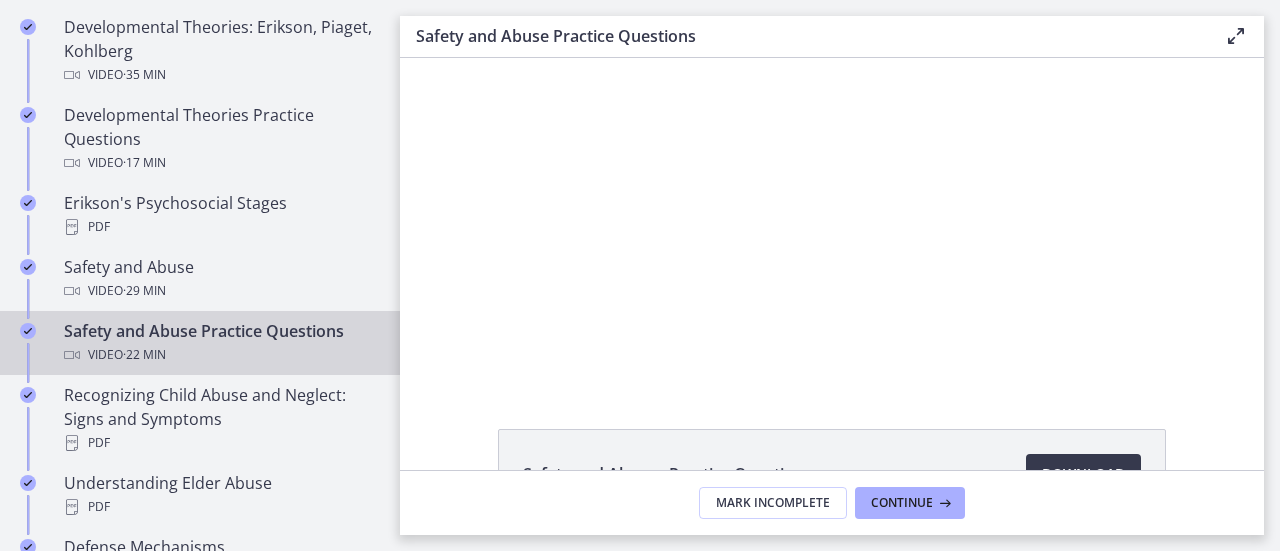 scroll, scrollTop: 0, scrollLeft: 0, axis: both 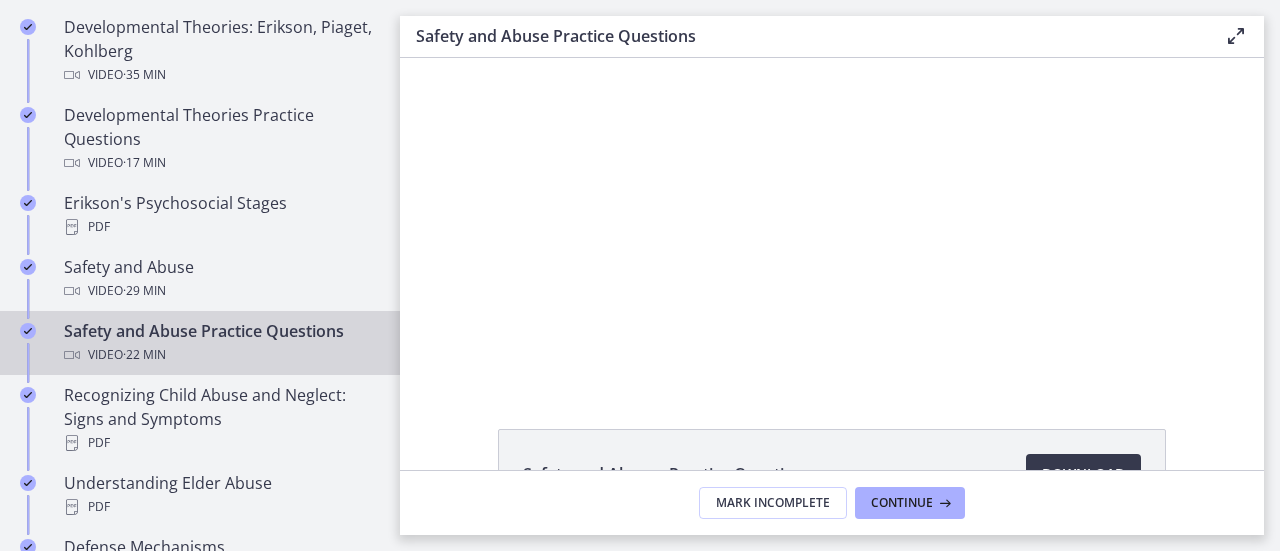 click at bounding box center (1236, 36) 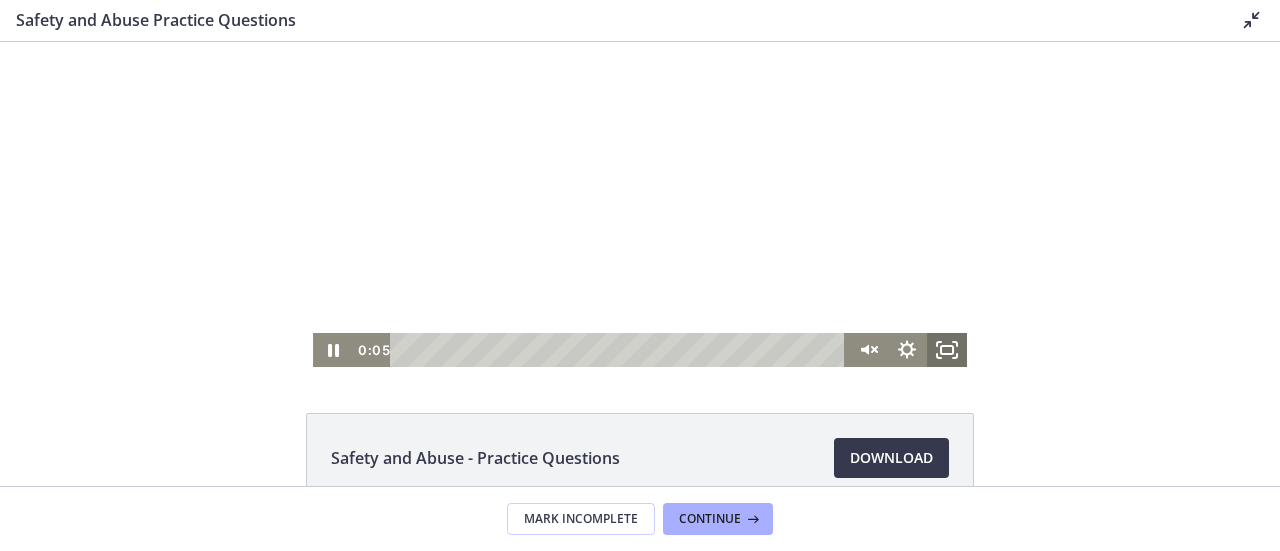 click 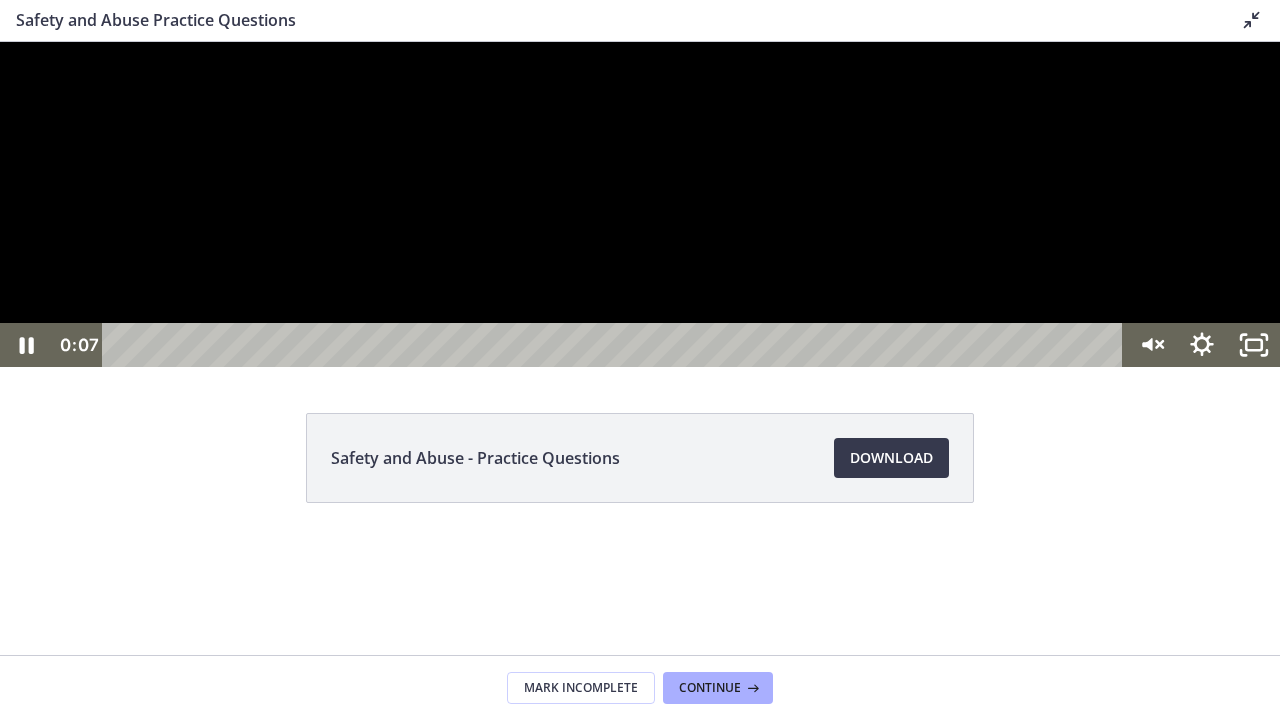 click at bounding box center [640, 204] 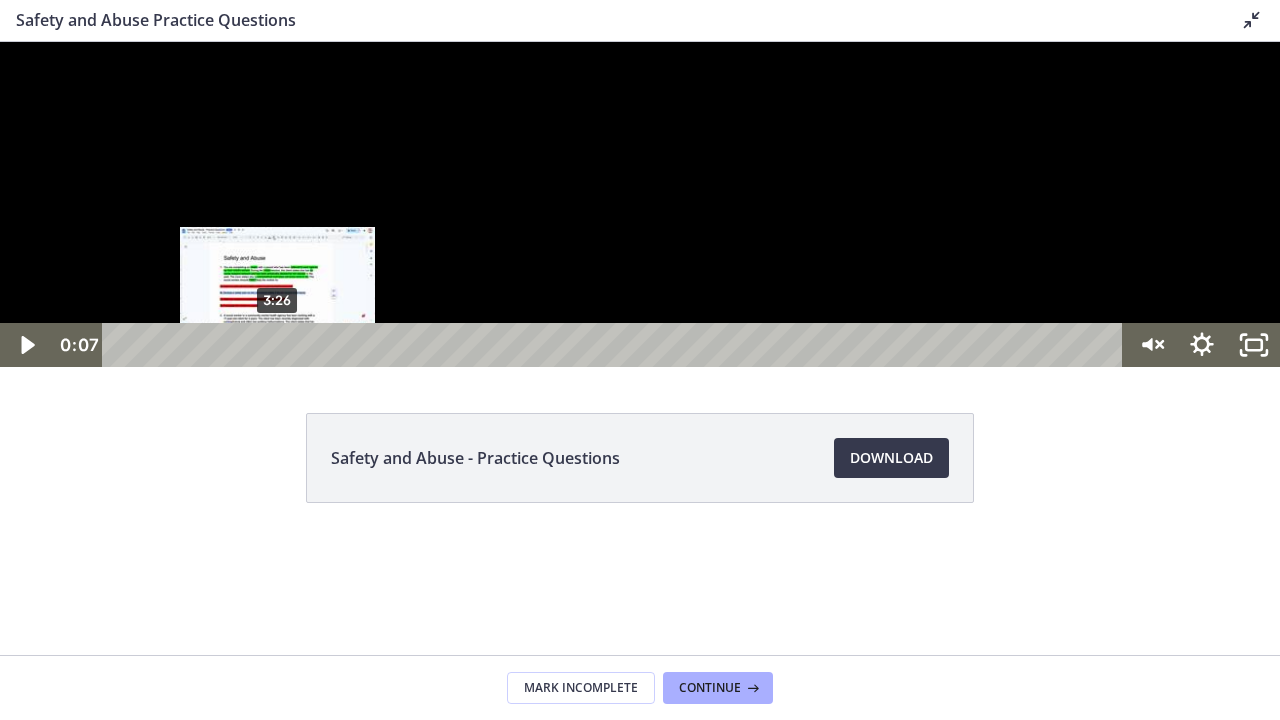 click on "3:26" at bounding box center [616, 345] 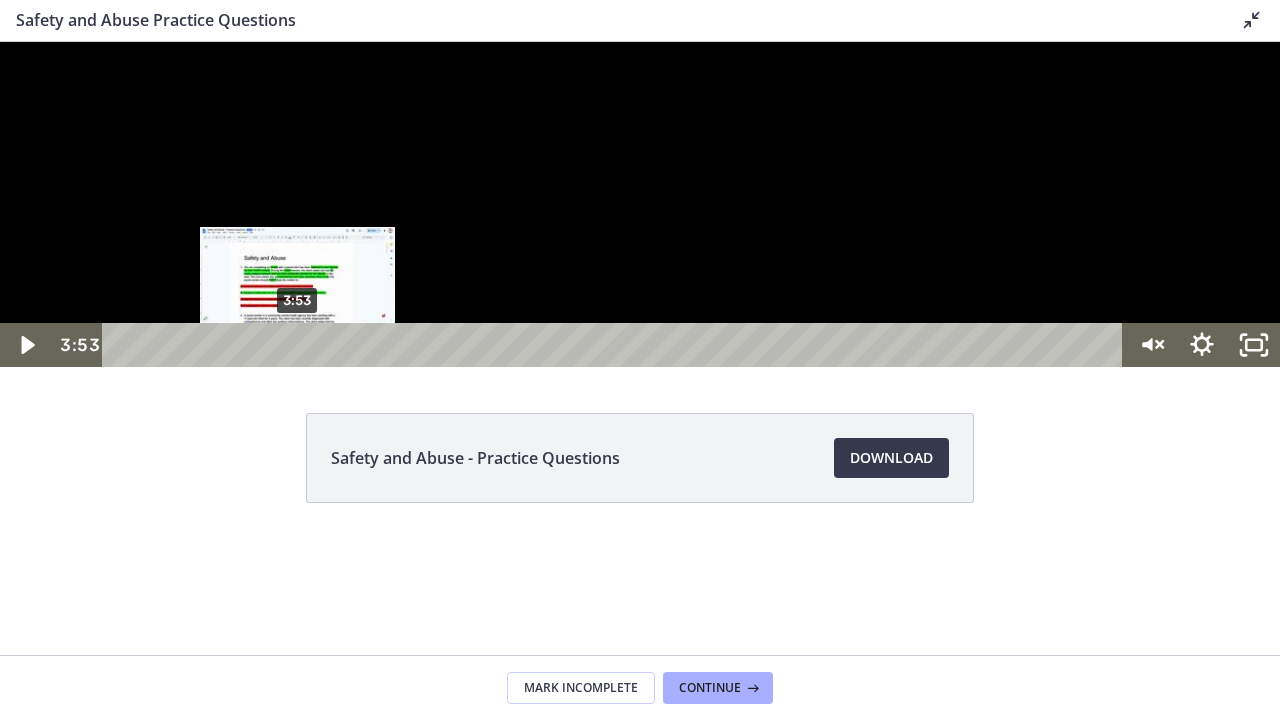 click on "3:53" at bounding box center [616, 345] 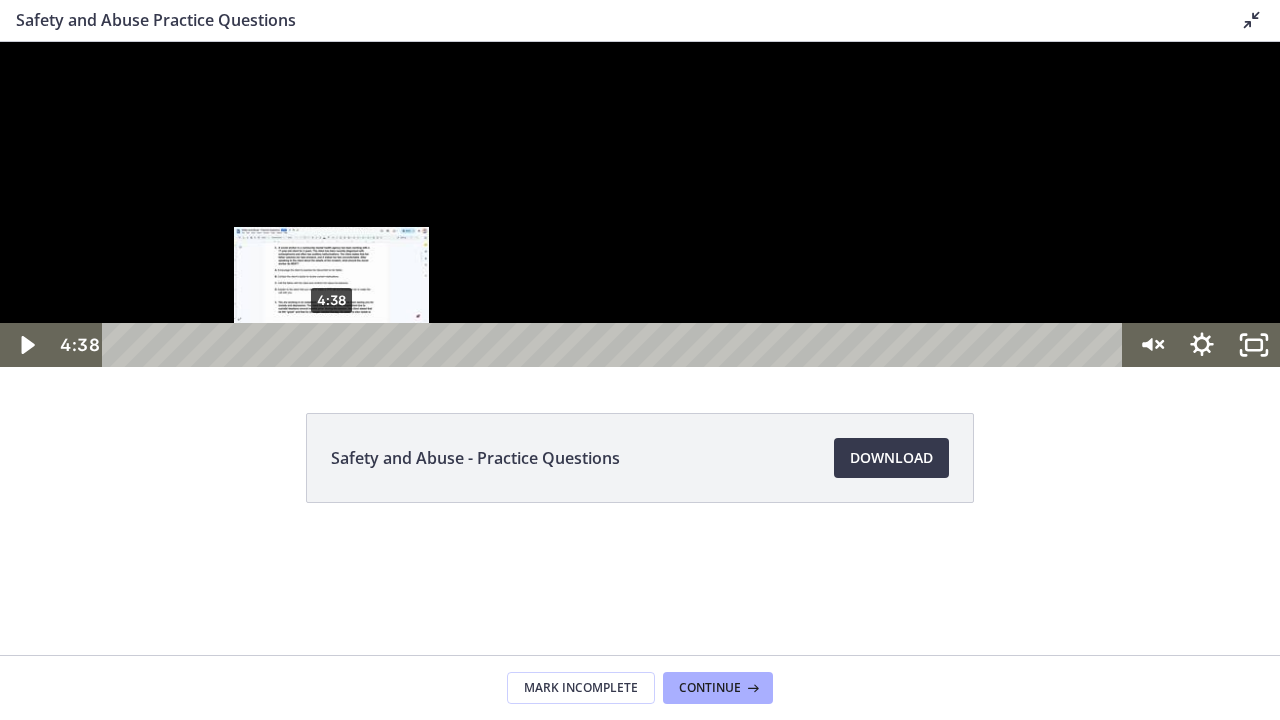 click on "4:38" at bounding box center (616, 345) 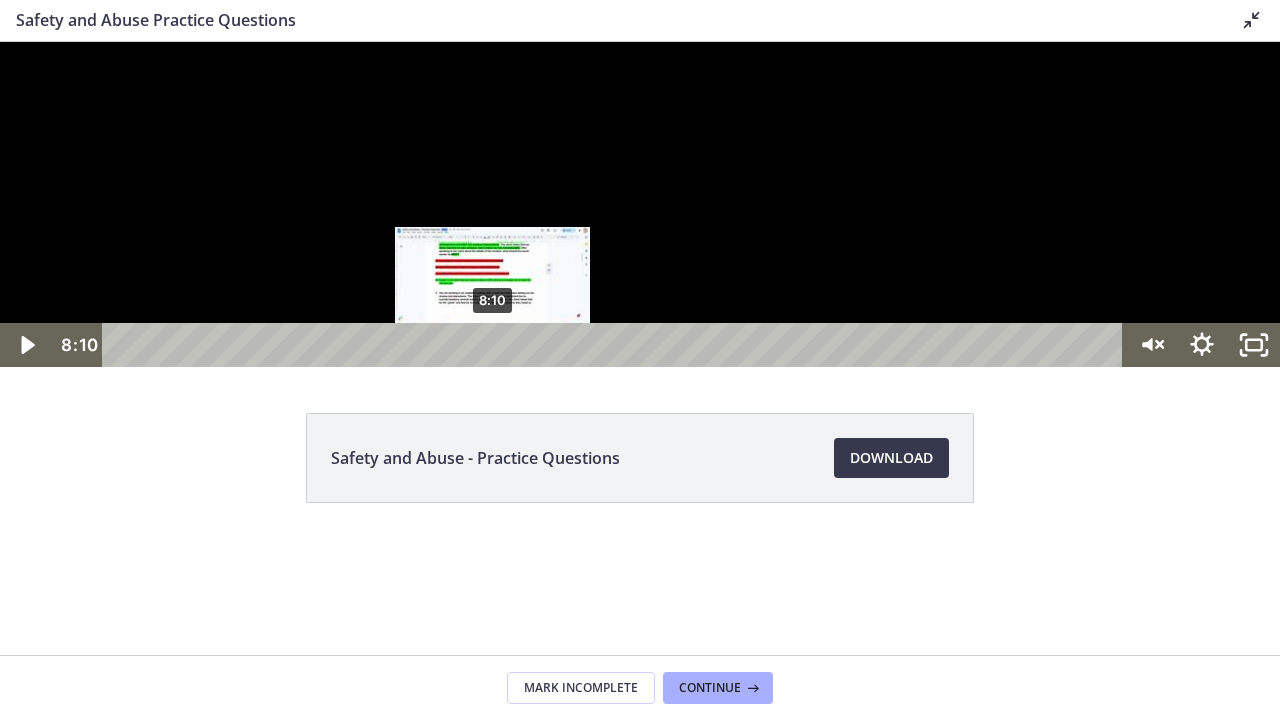 click on "8:10" at bounding box center [616, 345] 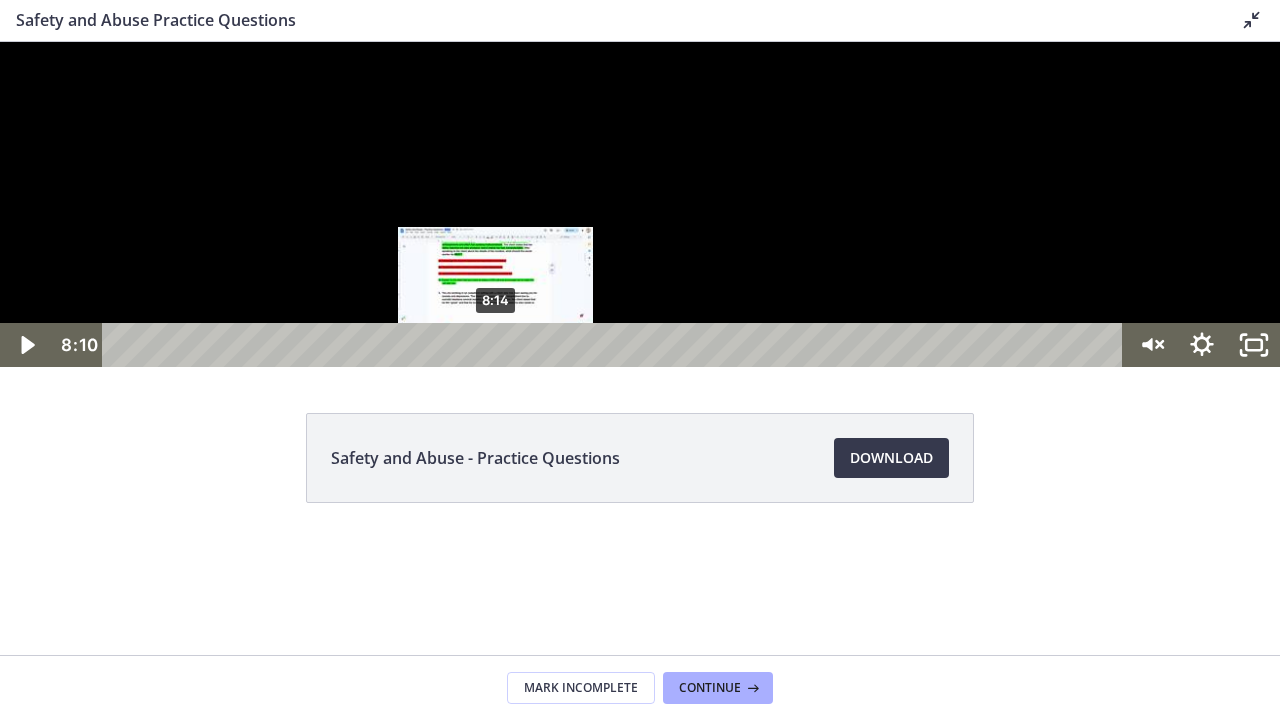 click at bounding box center [492, 345] 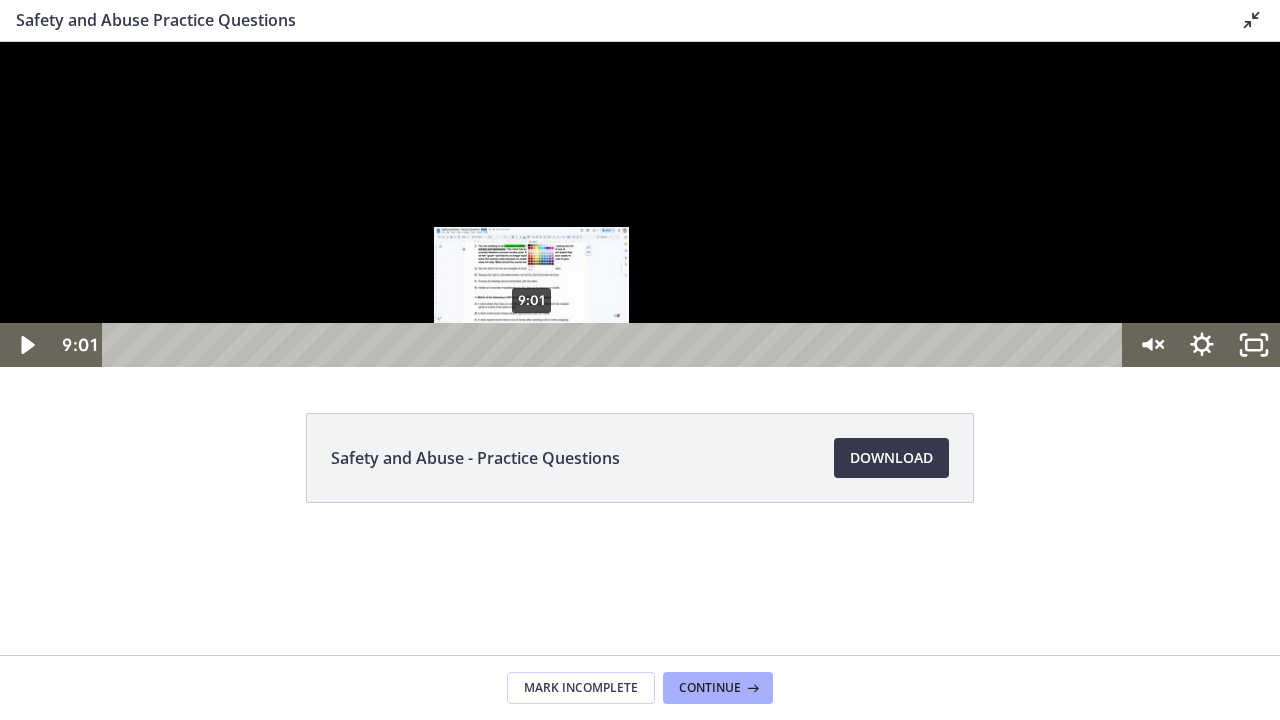 click on "9:01" at bounding box center [616, 345] 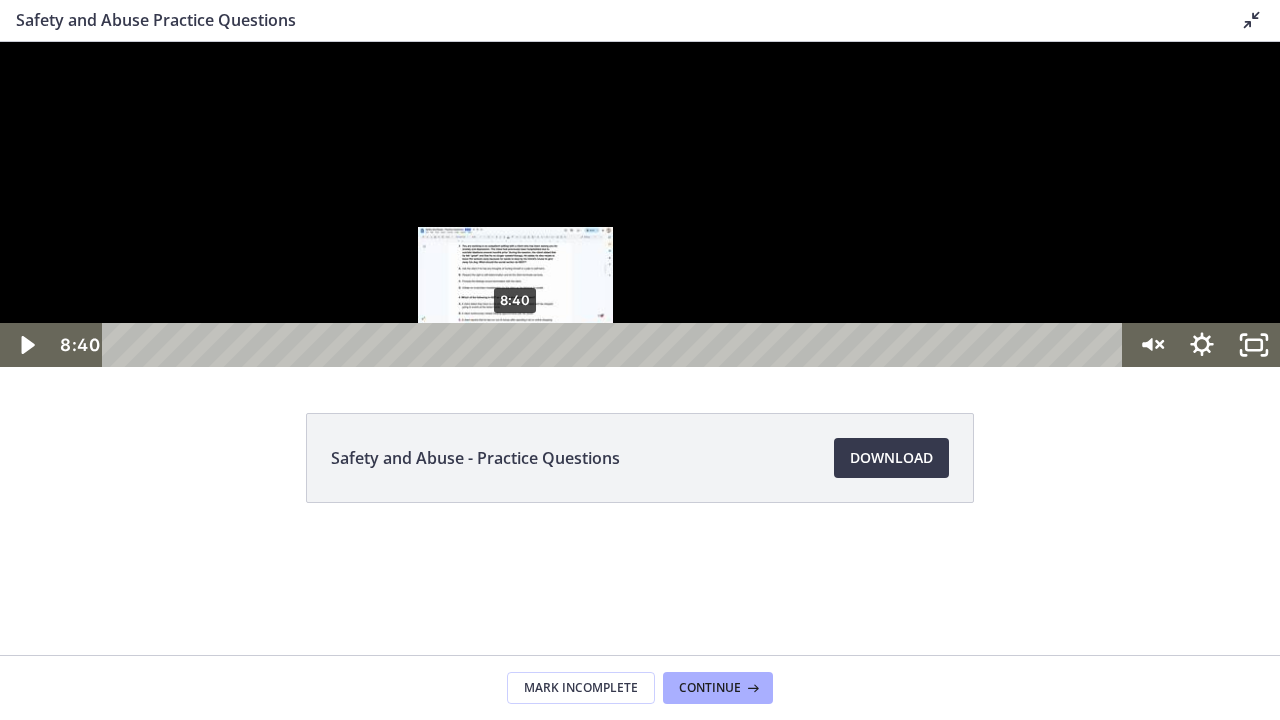 click on "8:40" at bounding box center [616, 345] 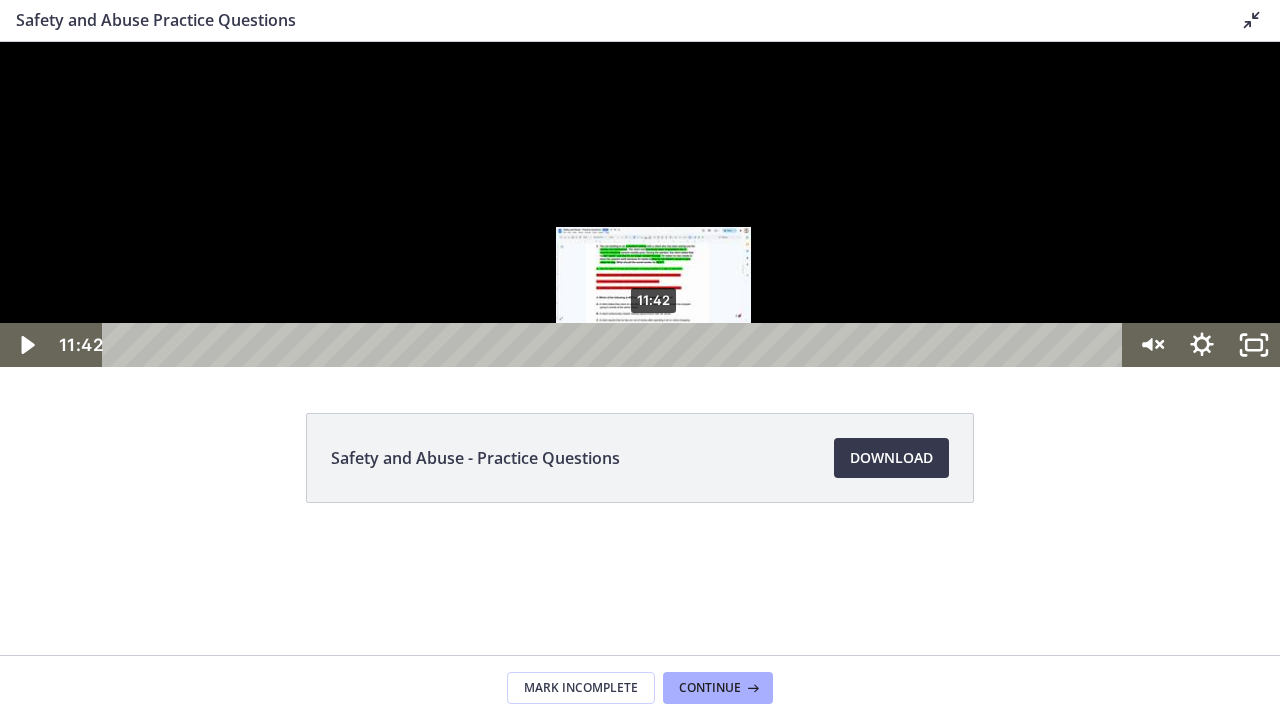 click on "11:42" at bounding box center (616, 345) 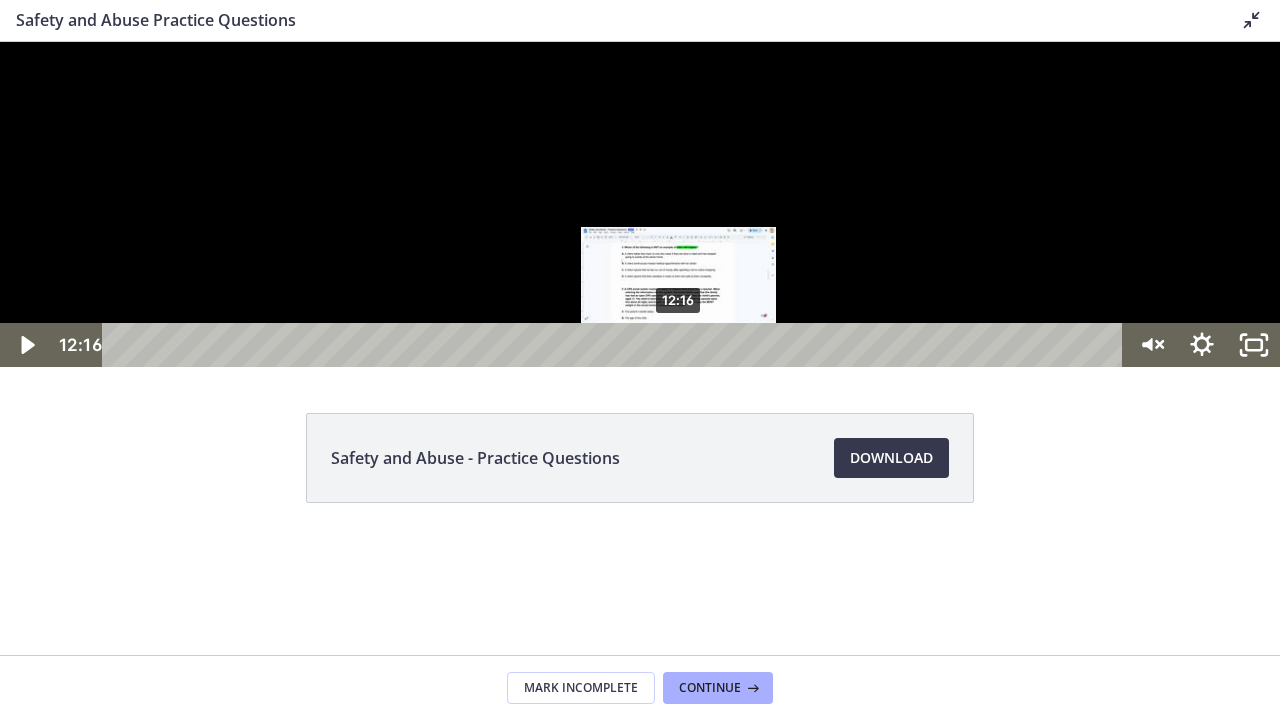 click on "12:16" at bounding box center [616, 345] 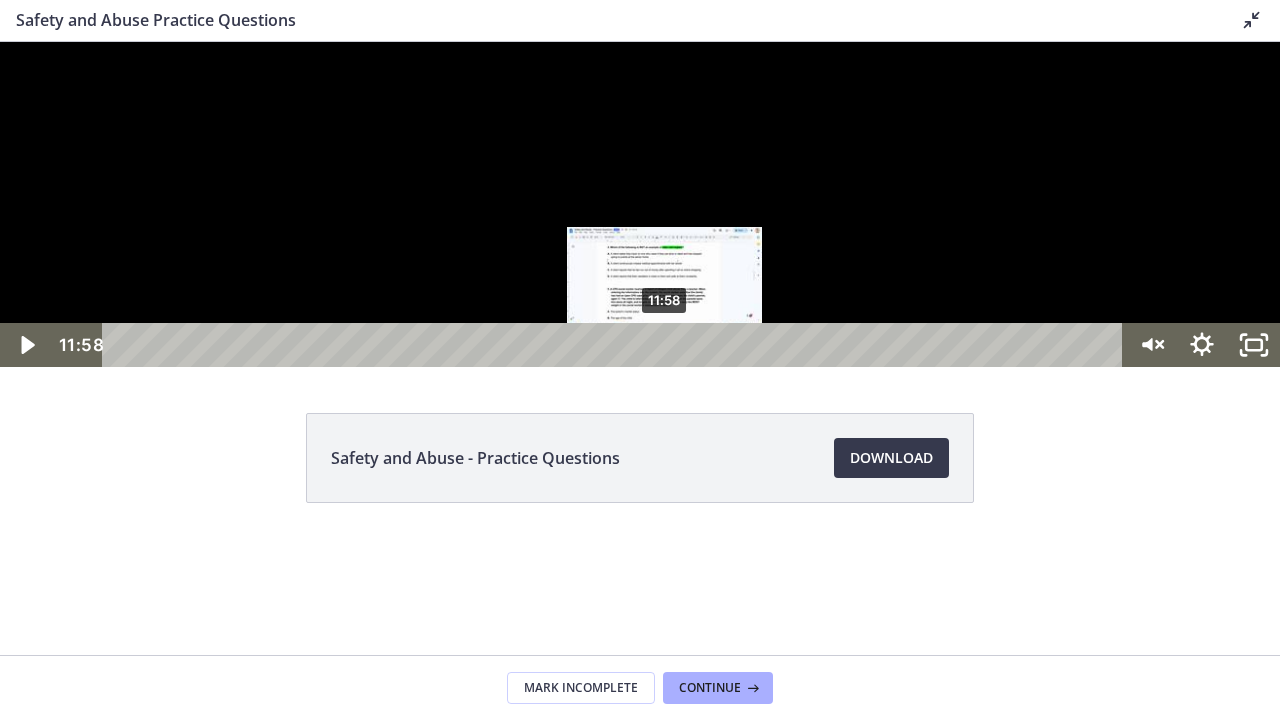 click on "11:58" at bounding box center [616, 345] 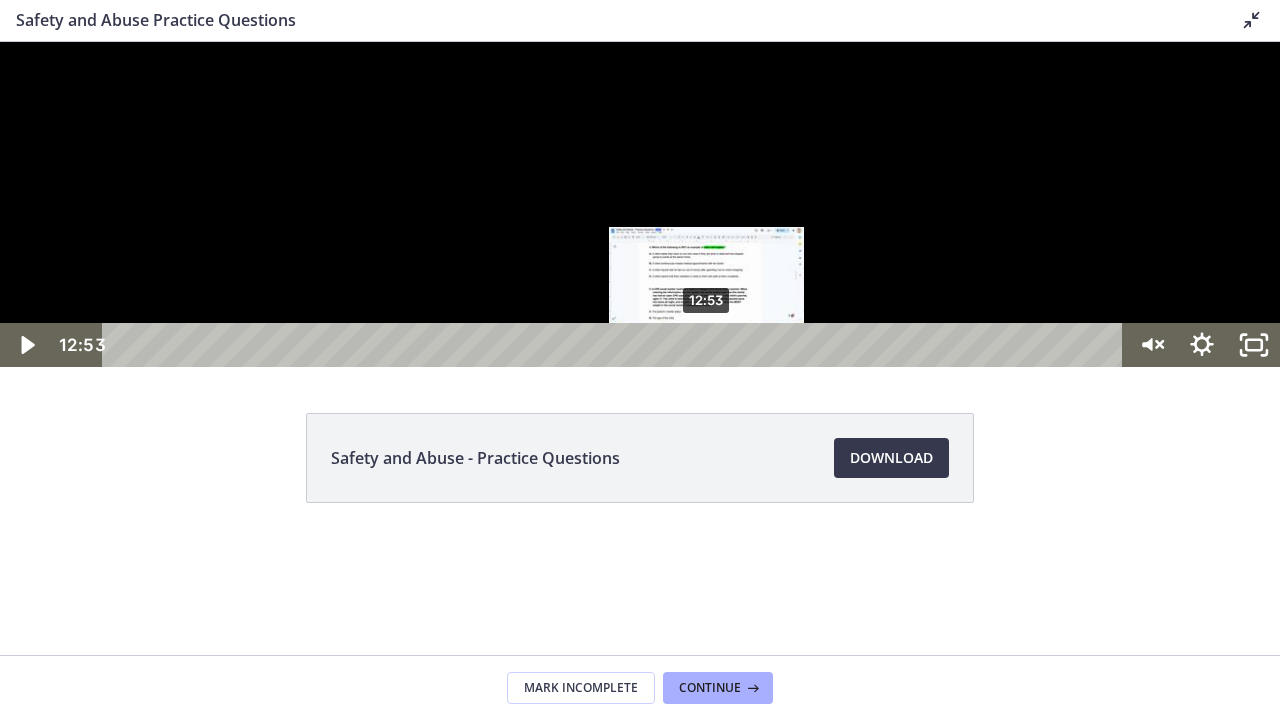 click on "12:53" at bounding box center [616, 345] 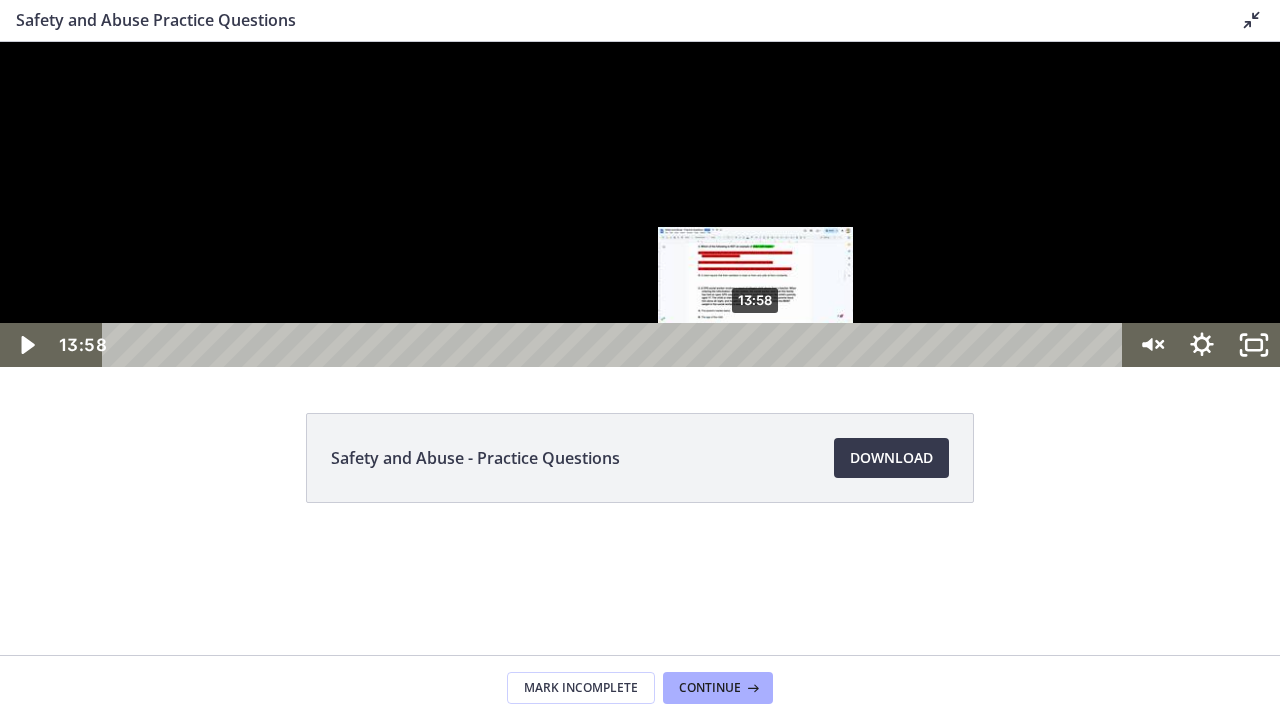 click on "13:58" at bounding box center (616, 345) 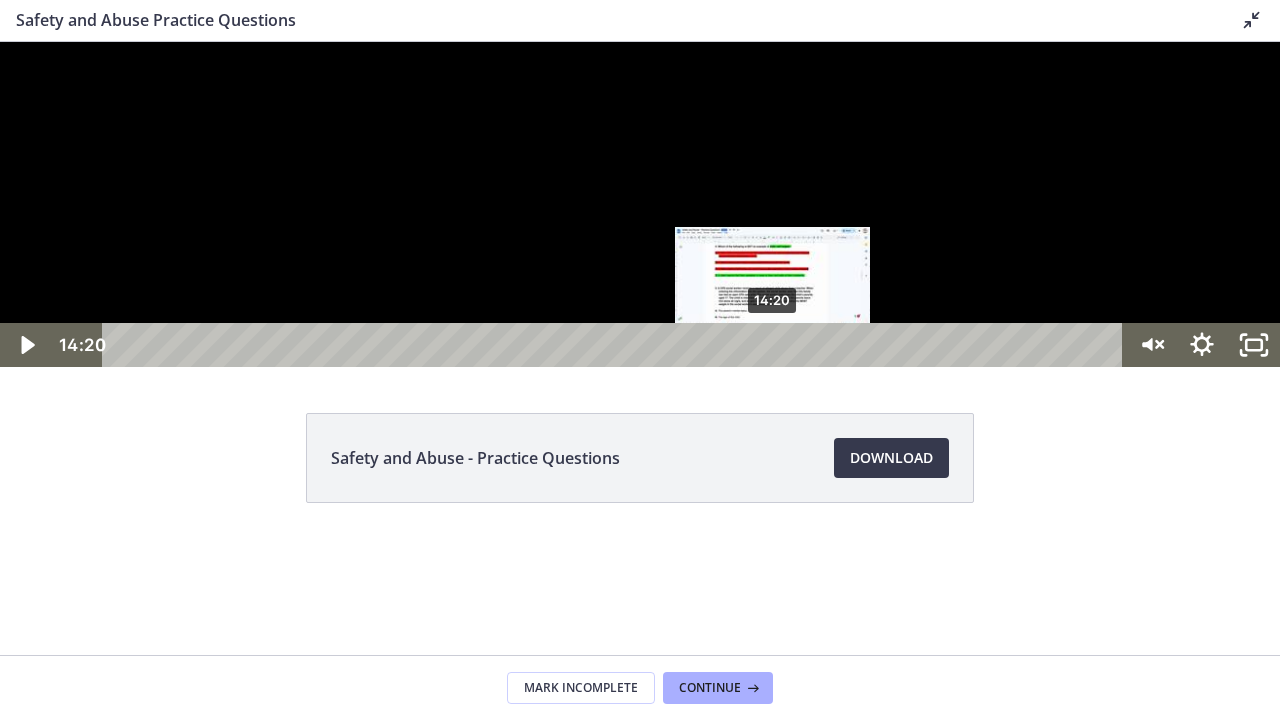 click on "14:20" at bounding box center (616, 345) 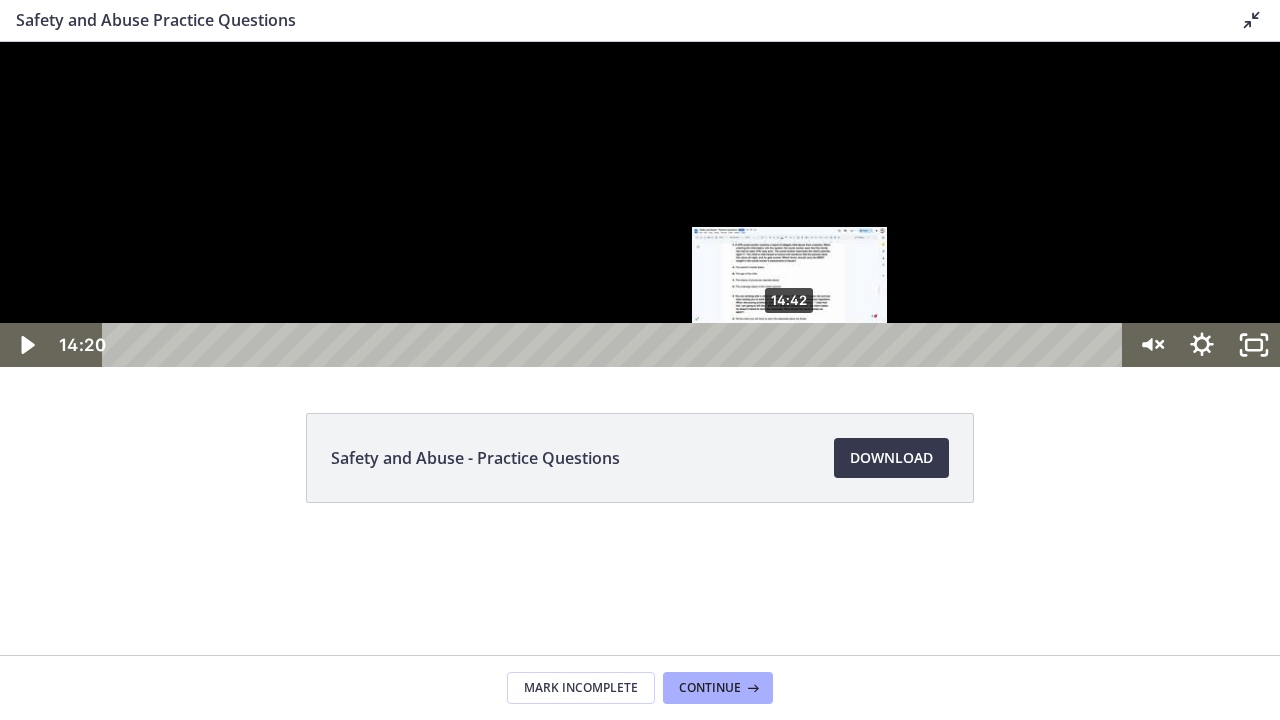 click on "14:42" at bounding box center [616, 345] 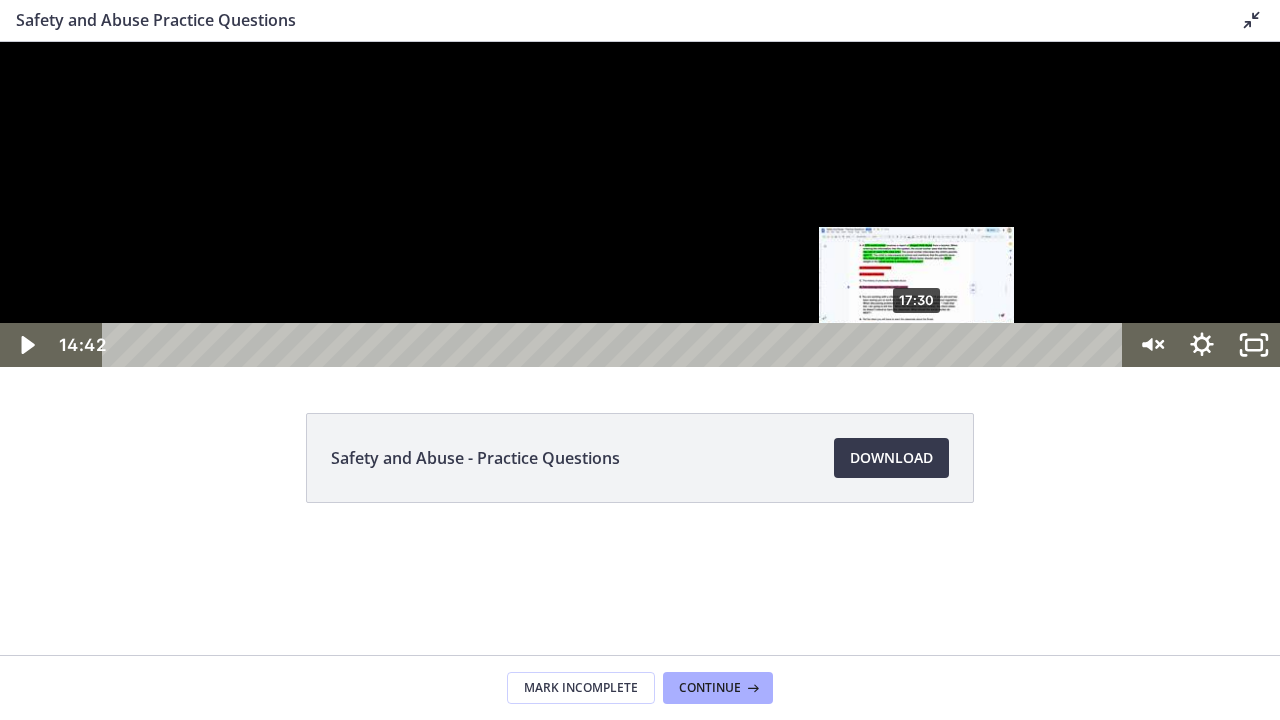 click on "17:30" at bounding box center [616, 345] 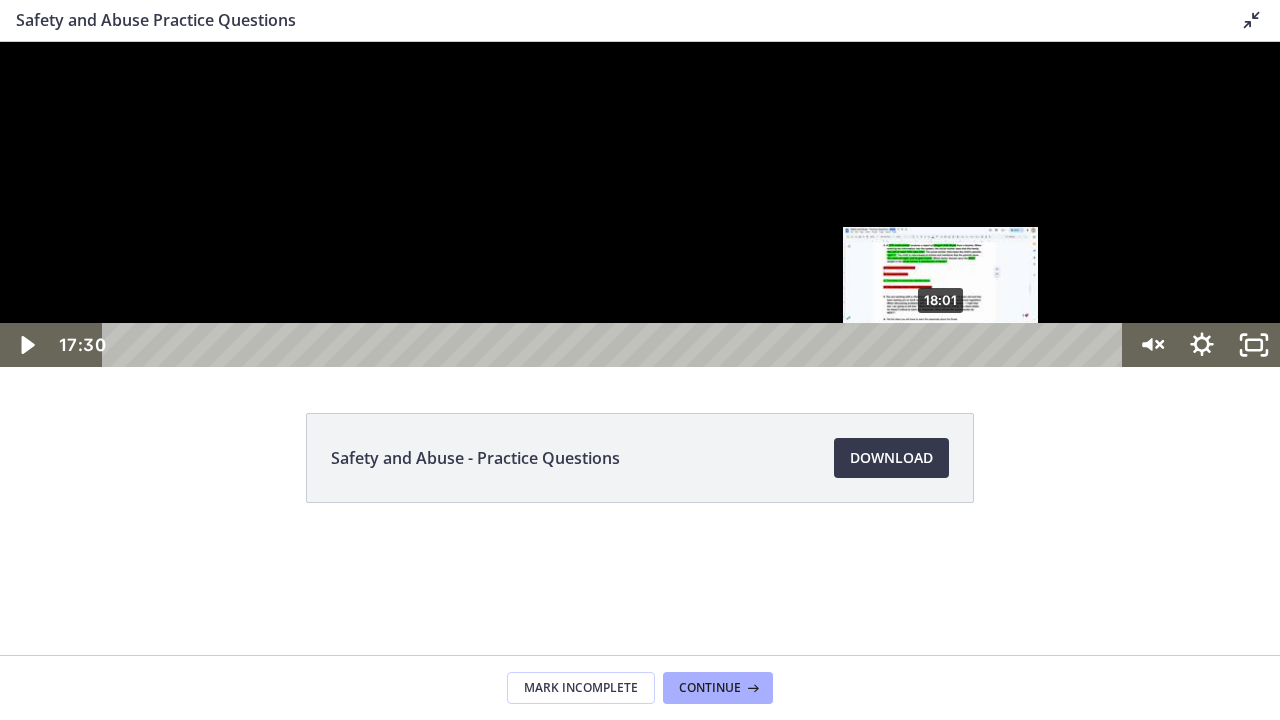 click on "18:01" at bounding box center [616, 345] 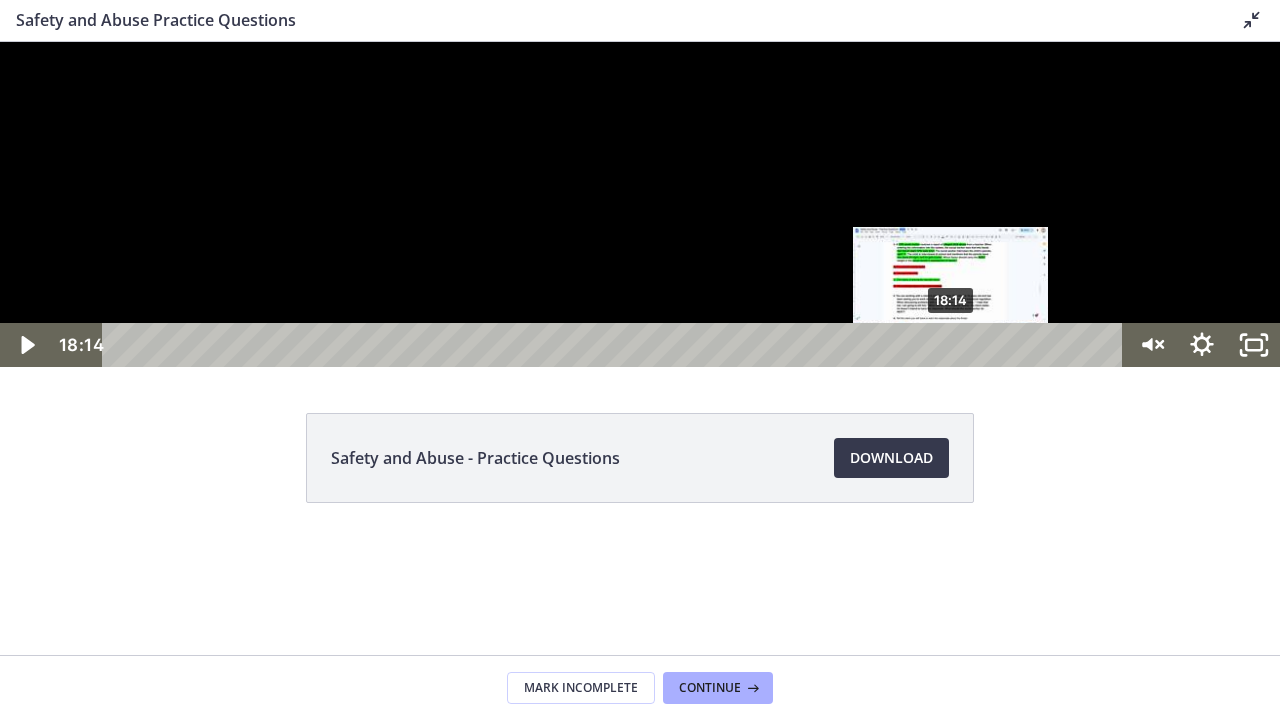 click on "18:14" at bounding box center [616, 345] 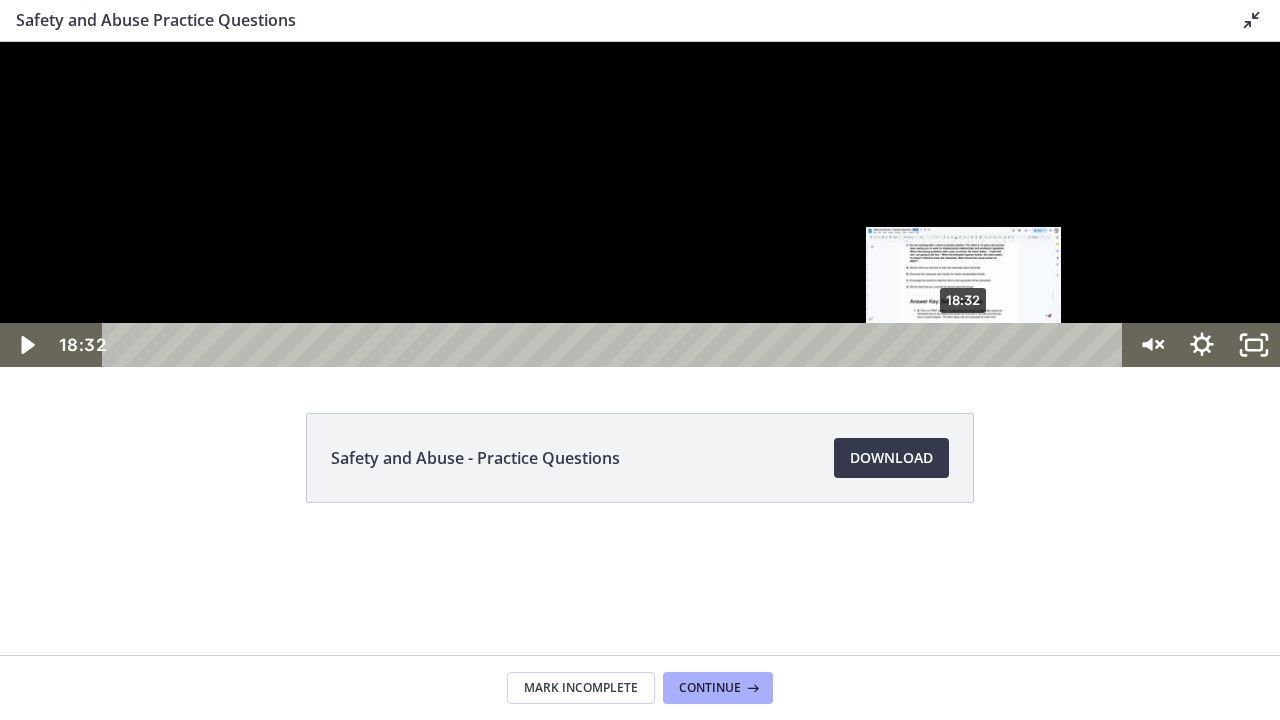 click on "18:32" at bounding box center [616, 345] 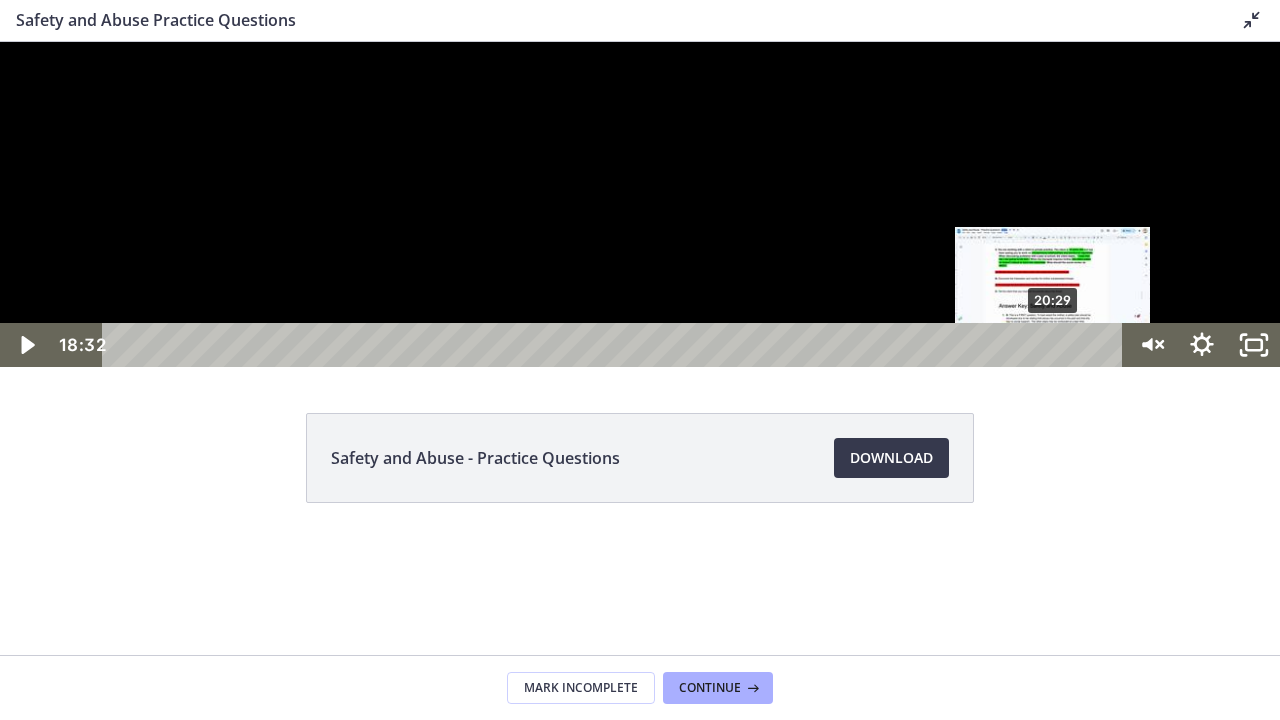 click on "20:29" at bounding box center (616, 345) 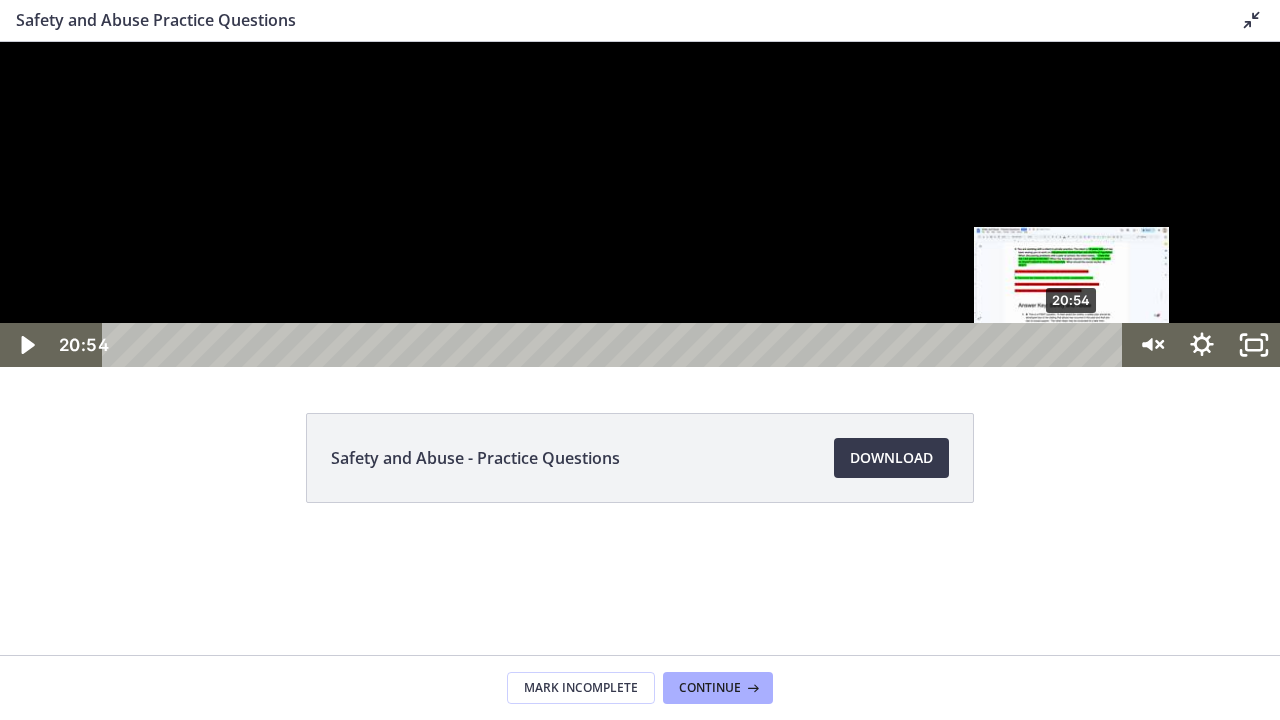 click on "20:54" at bounding box center [616, 345] 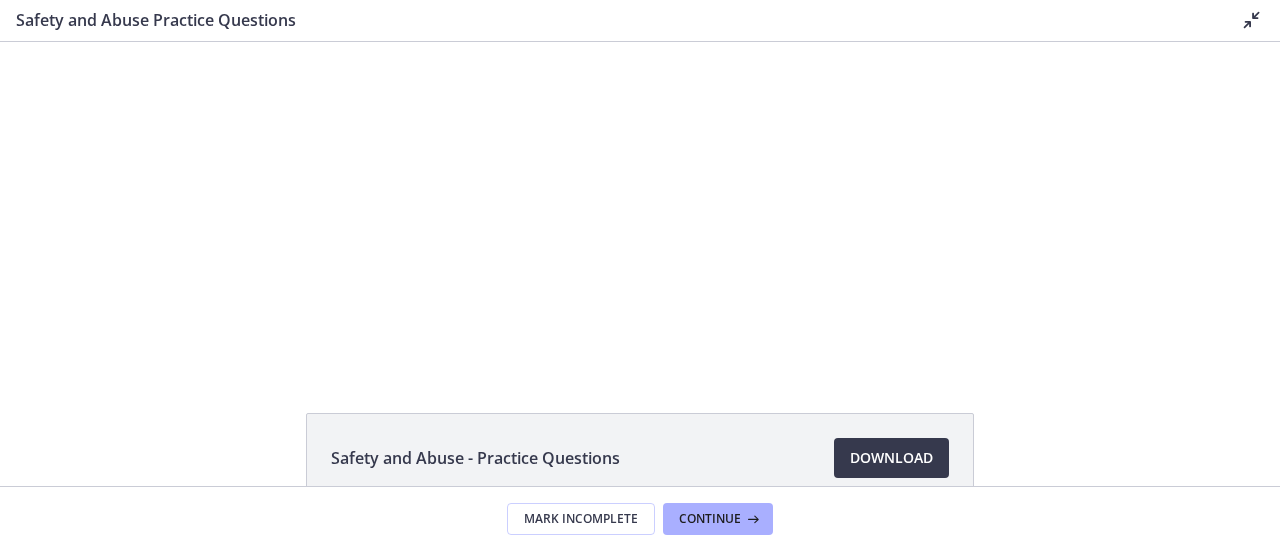 click at bounding box center (1252, 20) 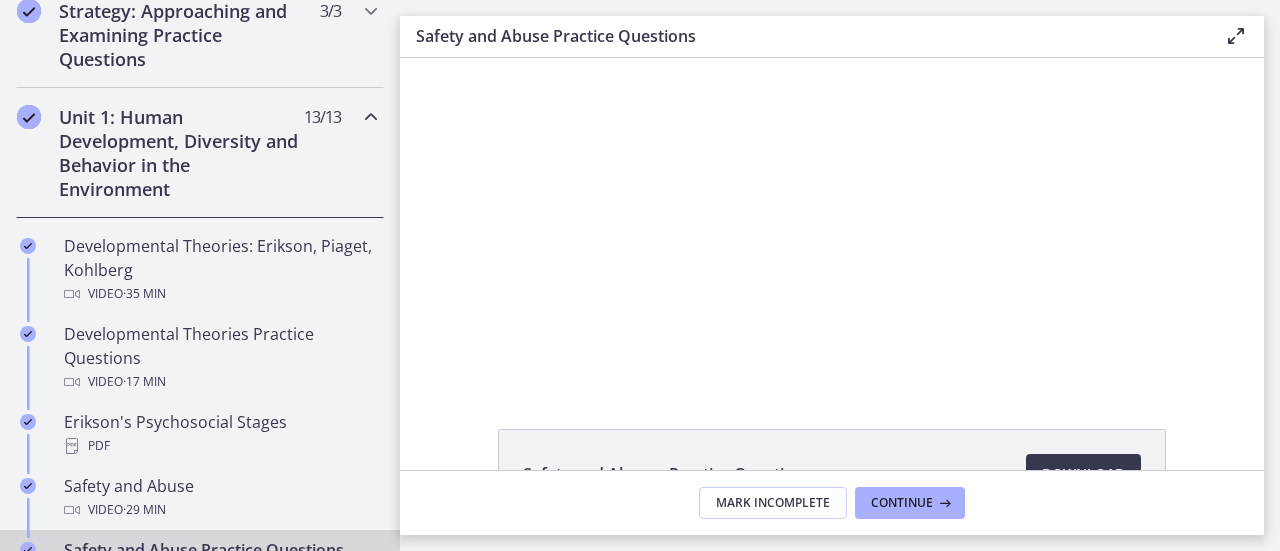 scroll, scrollTop: 500, scrollLeft: 0, axis: vertical 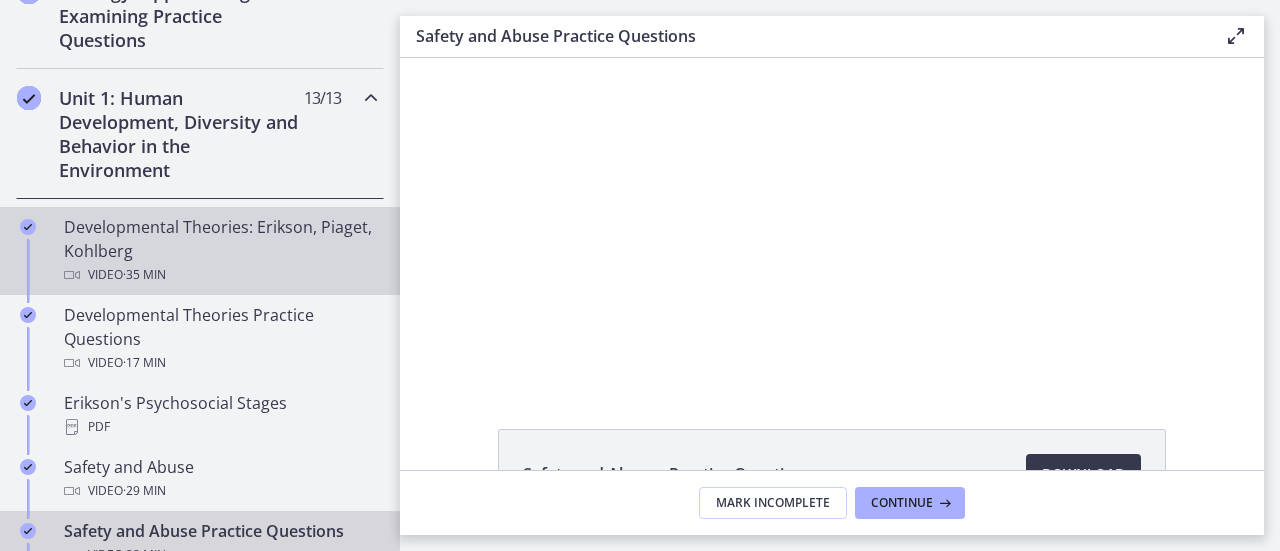 click on "Developmental Theories: Erikson, Piaget, Kohlberg
Video
·  35 min" at bounding box center (220, 251) 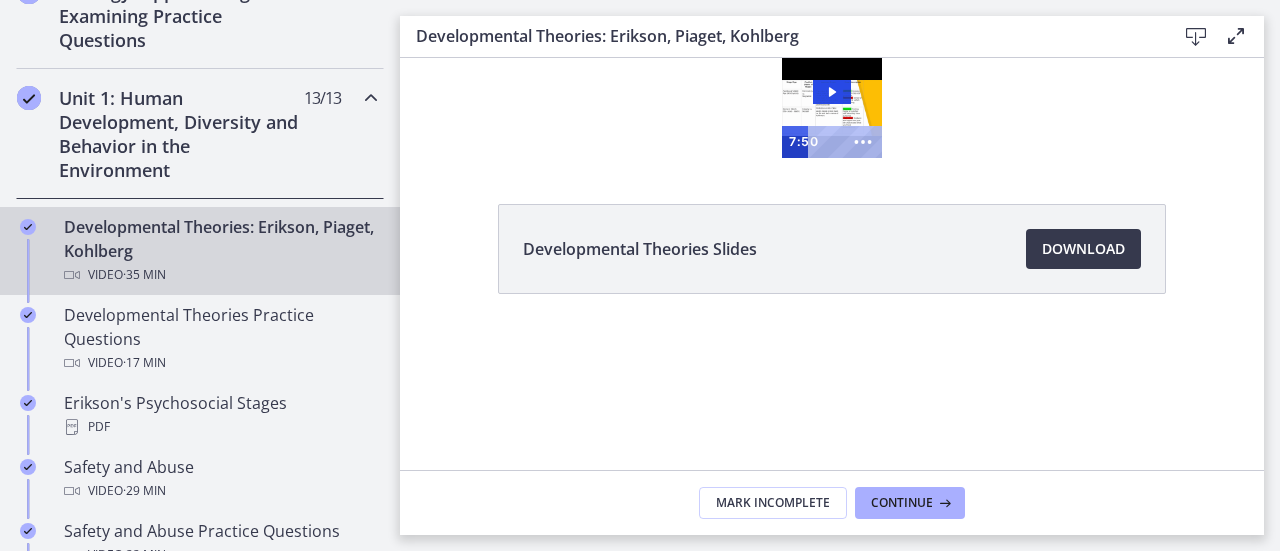 scroll, scrollTop: 0, scrollLeft: 0, axis: both 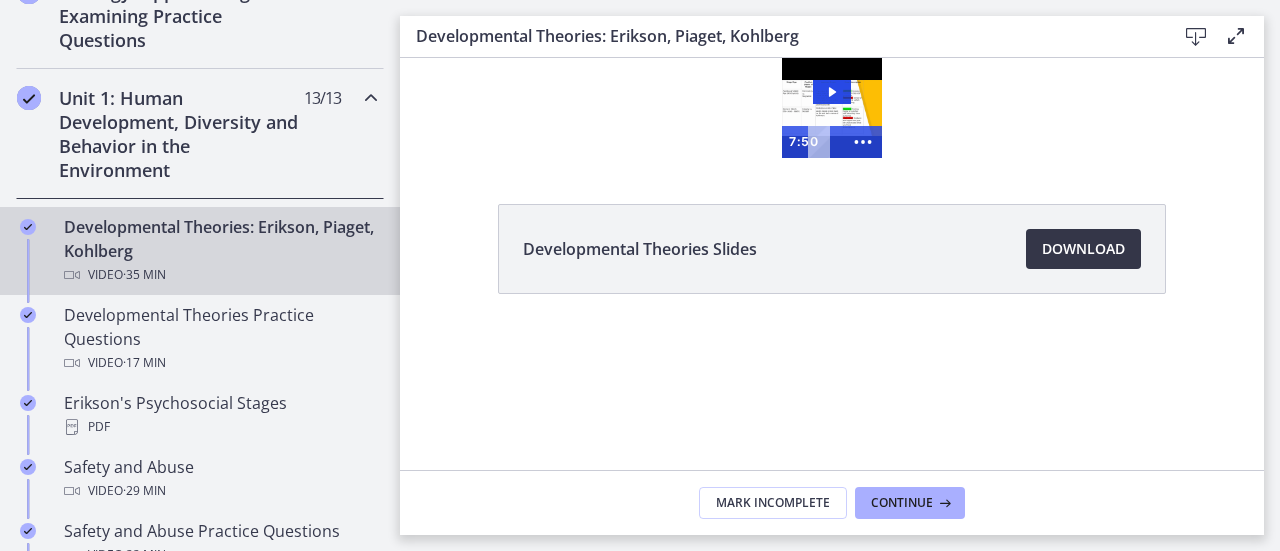 click on "Download
Opens in a new window" at bounding box center [1083, 249] 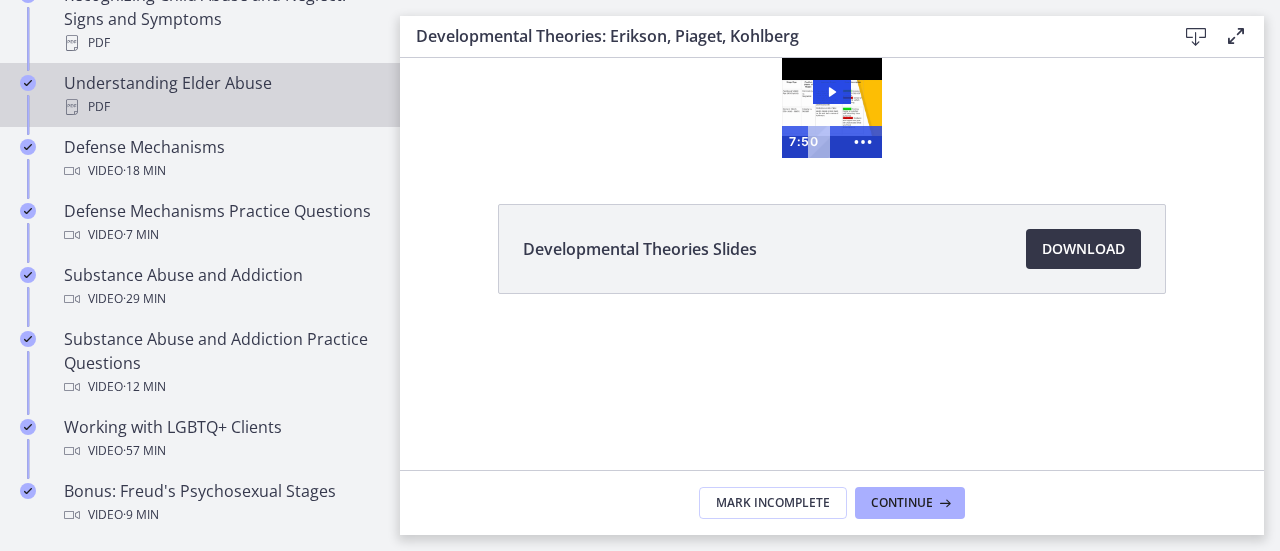 scroll, scrollTop: 1200, scrollLeft: 0, axis: vertical 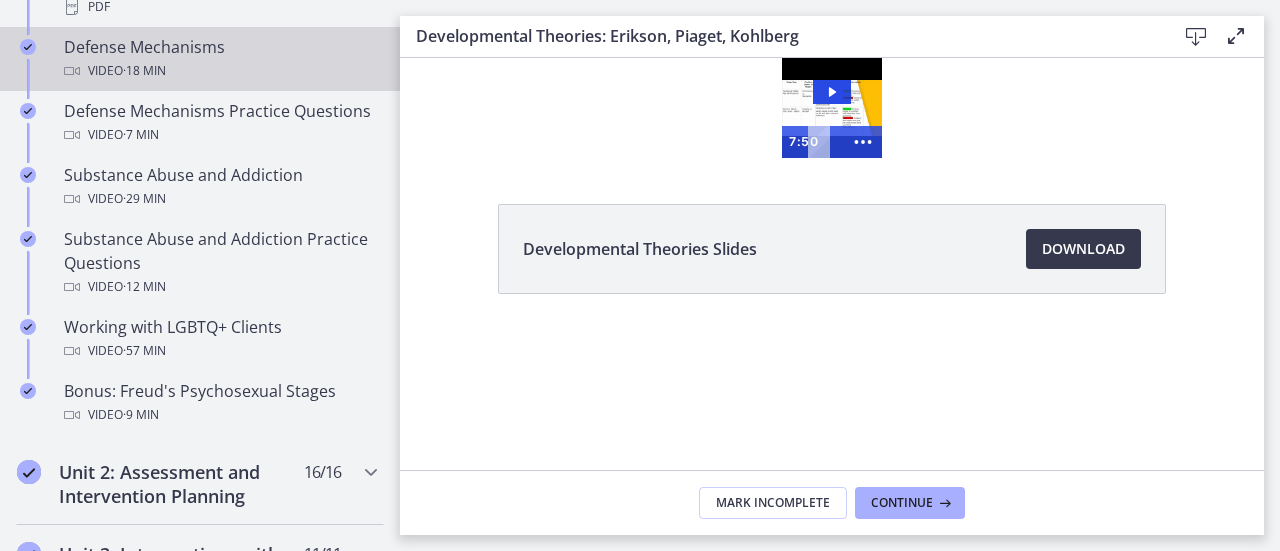 click on "Video
·  18 min" at bounding box center [220, 71] 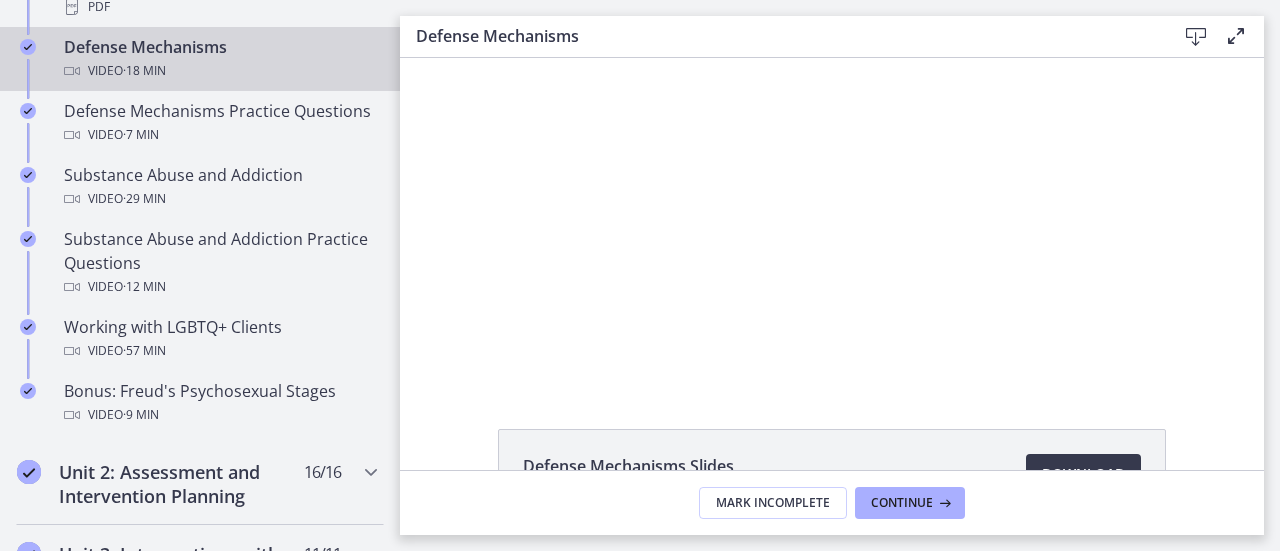 scroll, scrollTop: 0, scrollLeft: 0, axis: both 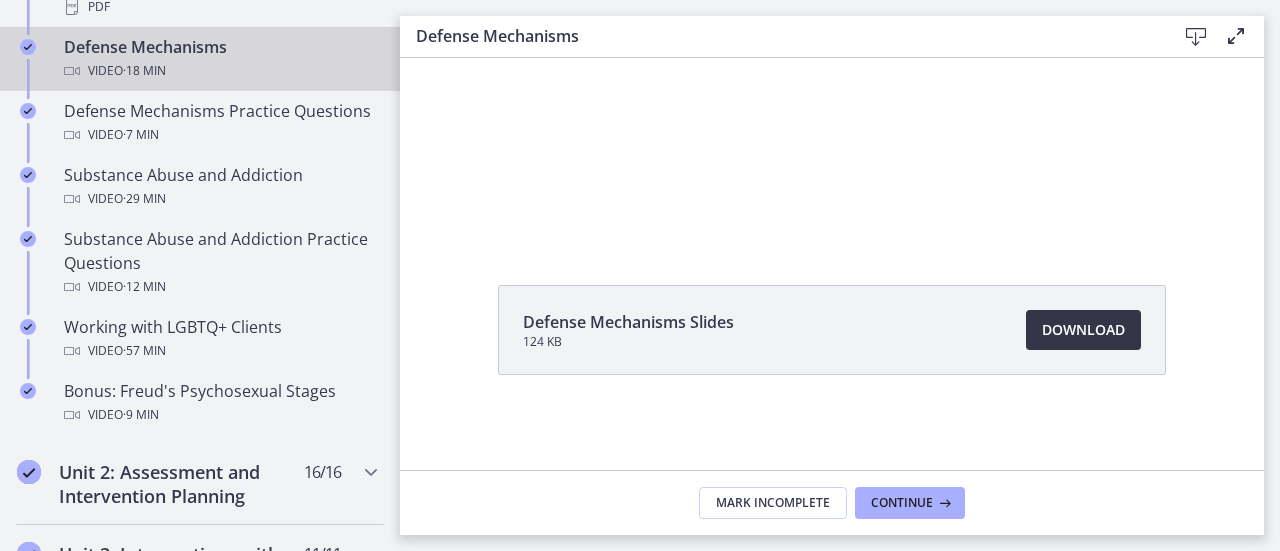 click on "Download
Opens in a new window" at bounding box center [1083, 330] 